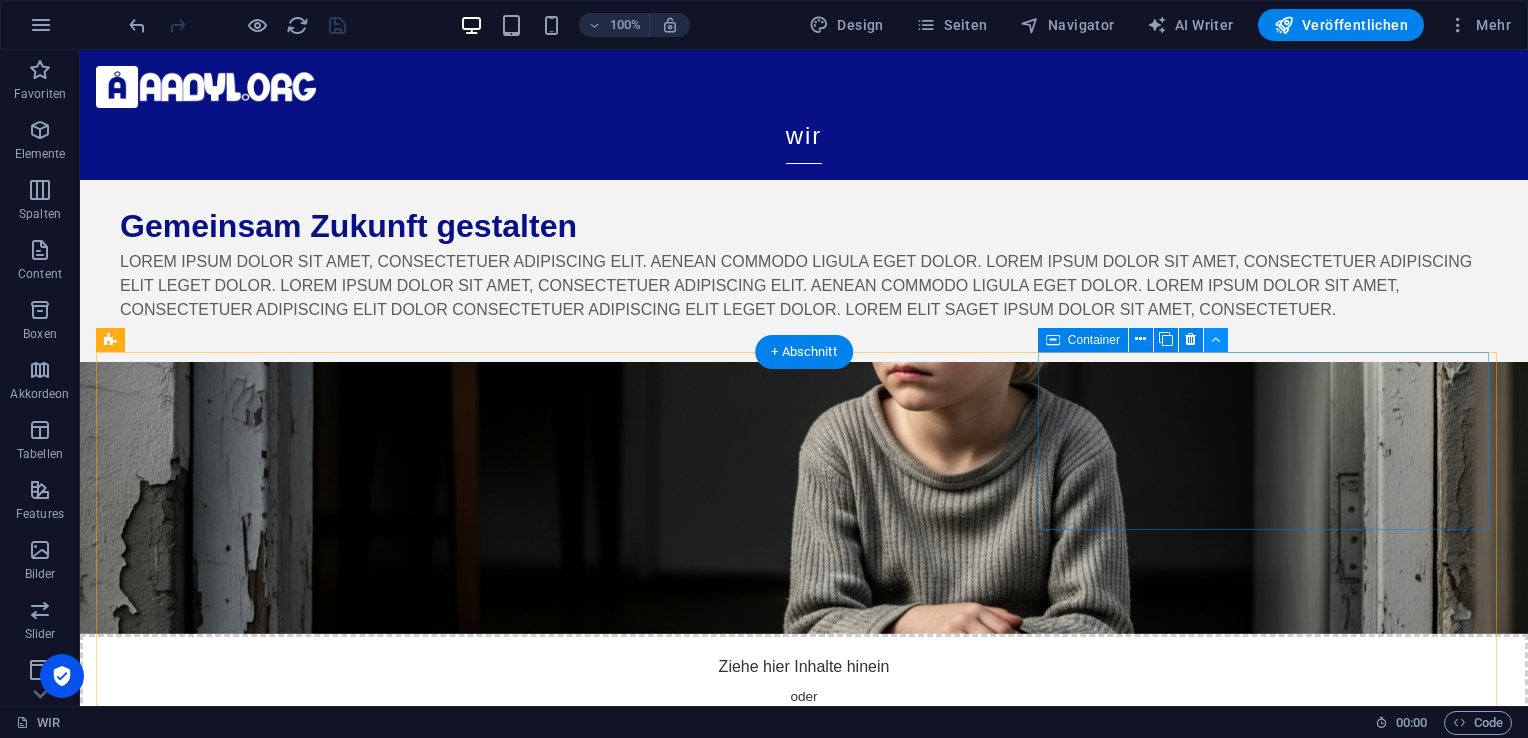 scroll, scrollTop: 98, scrollLeft: 0, axis: vertical 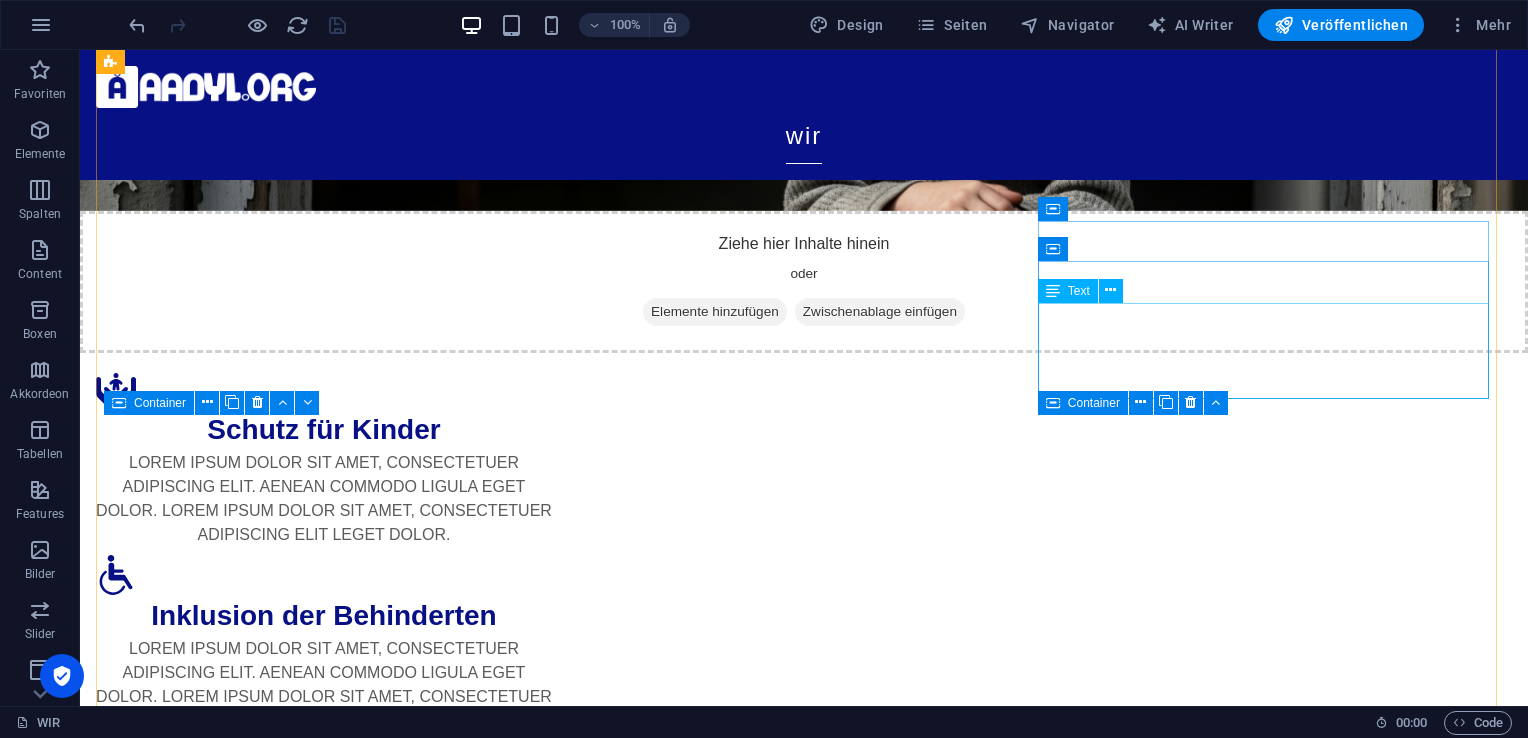 click on "Lorem ipsum dolor sit amet, consectetuer adipiscing elit. Aenean commodo ligula eget dolor. Lorem ipsum dolor sit amet, consectetuer adipiscing elit leget dolor." at bounding box center [324, 1429] 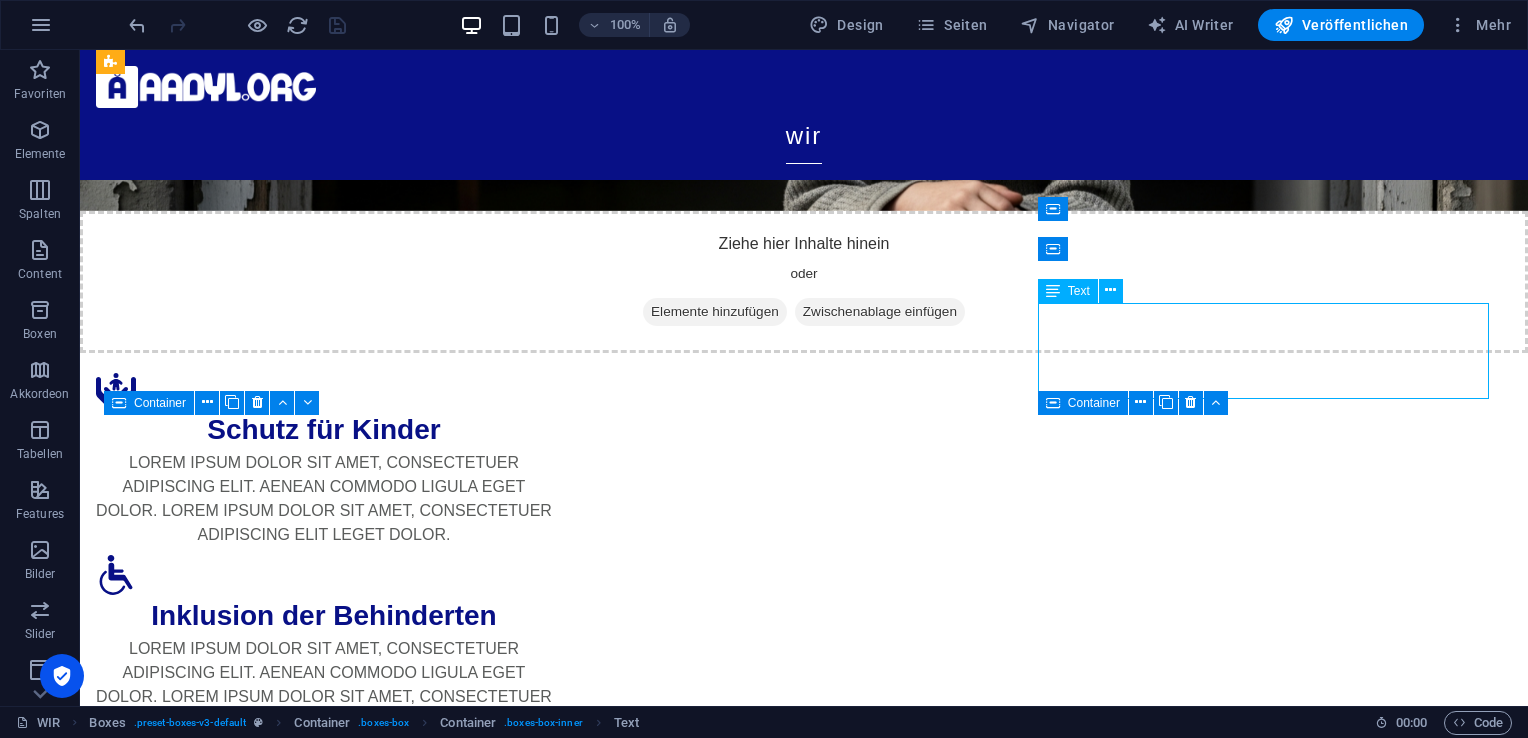 click on "Lorem ipsum dolor sit amet, consectetuer adipiscing elit. Aenean commodo ligula eget dolor. Lorem ipsum dolor sit amet, consectetuer adipiscing elit leget dolor." at bounding box center (324, 1429) 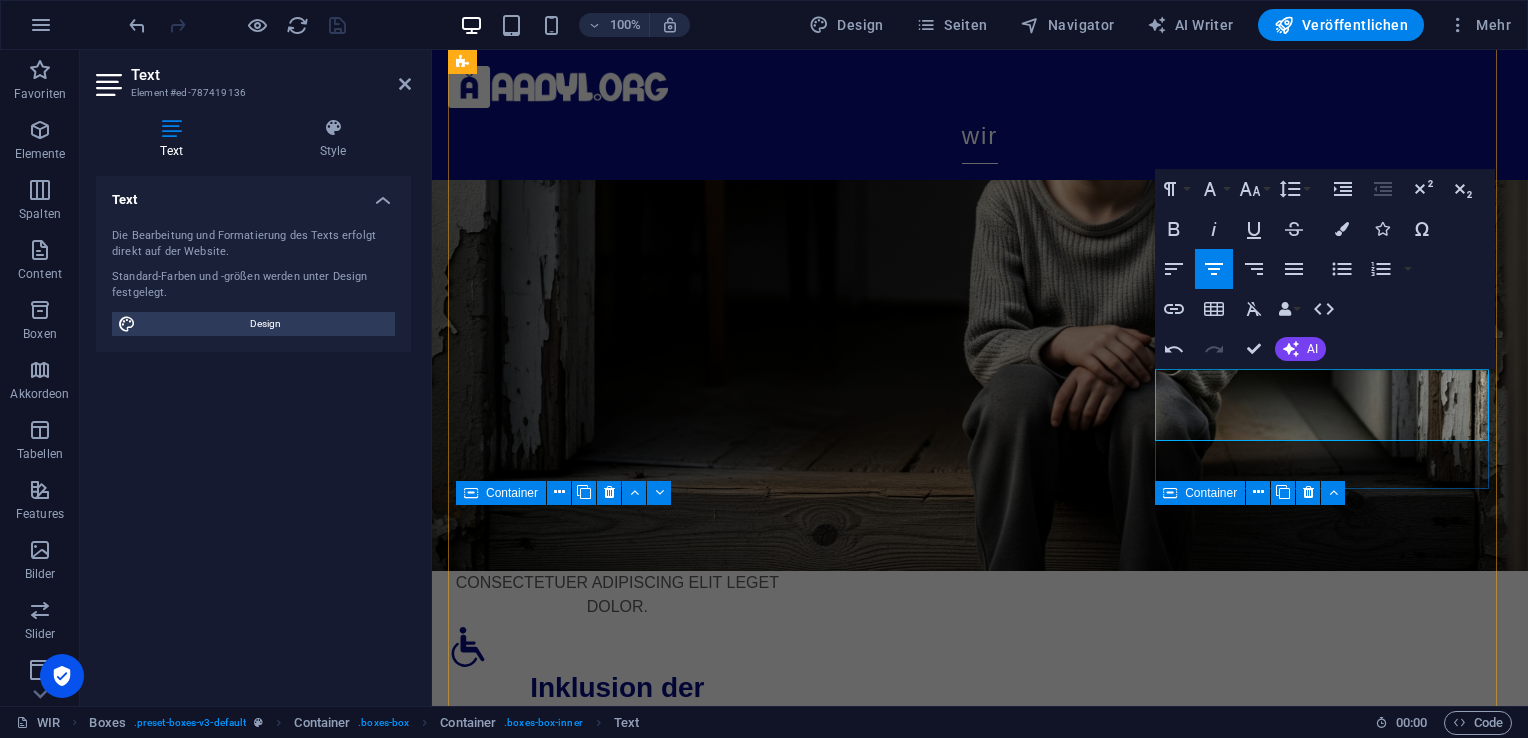 click on "Förderung von Toleranz durch Schutz [DEMOGRAPHIC_DATA] Lebens & wertebasierte Aufklärung weltweit." at bounding box center [617, 1819] 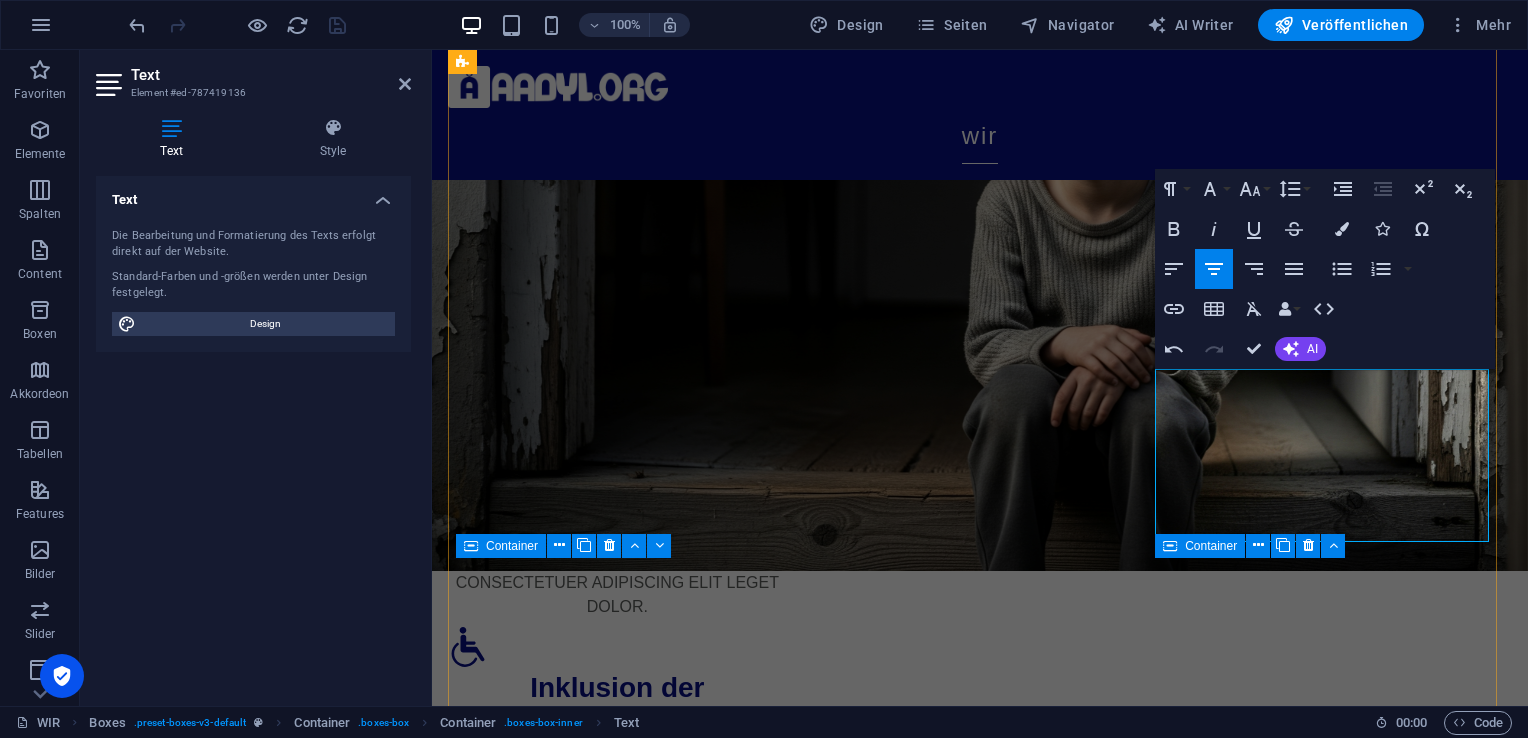click on "Wir schützen [DEMOGRAPHIC_DATA] Leben, fördern echte Toleranz und stärken Werte, die unsere freiheitliche Gesellschaft verbinden und verteidigen." at bounding box center (617, 1831) 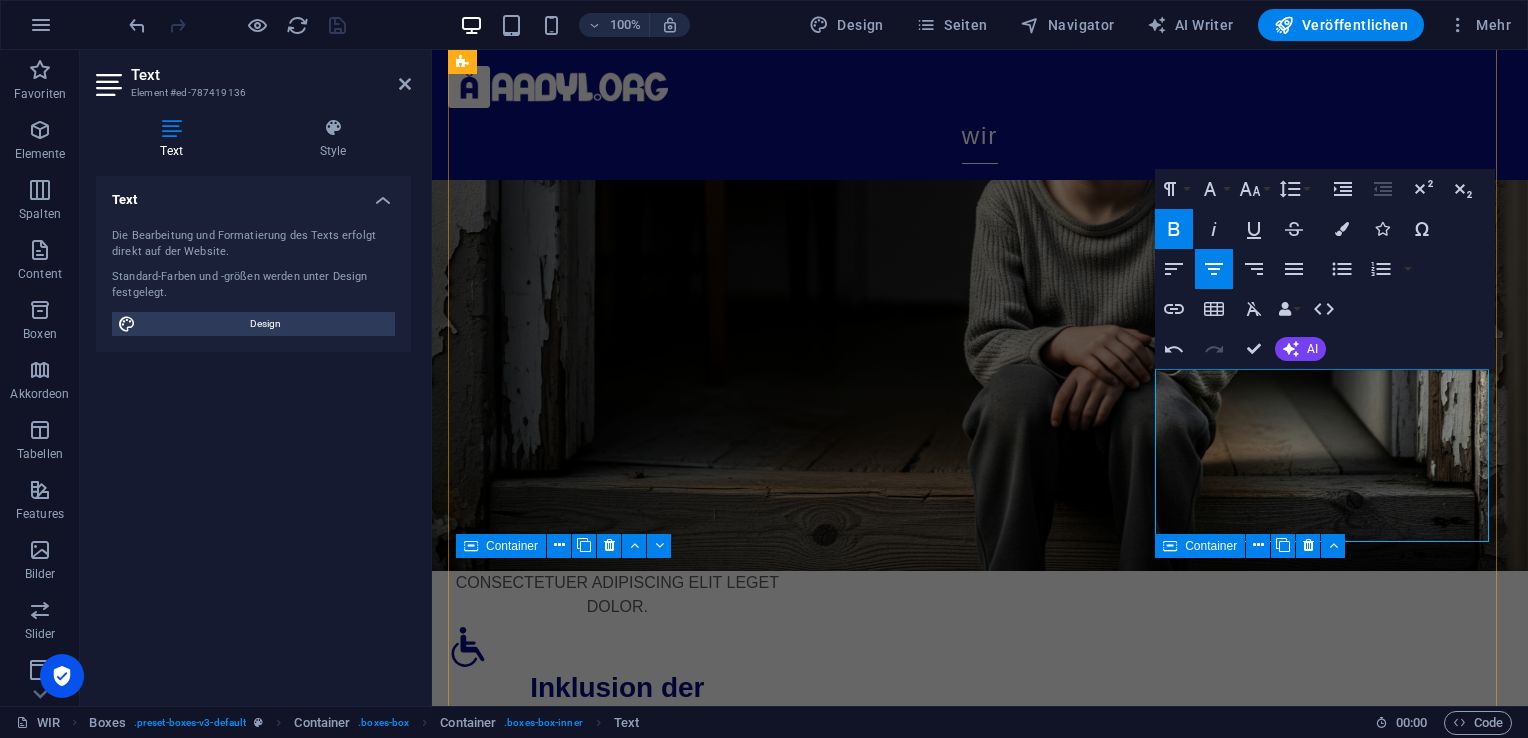 drag, startPoint x: 1372, startPoint y: 478, endPoint x: 1160, endPoint y: 375, distance: 235.69684 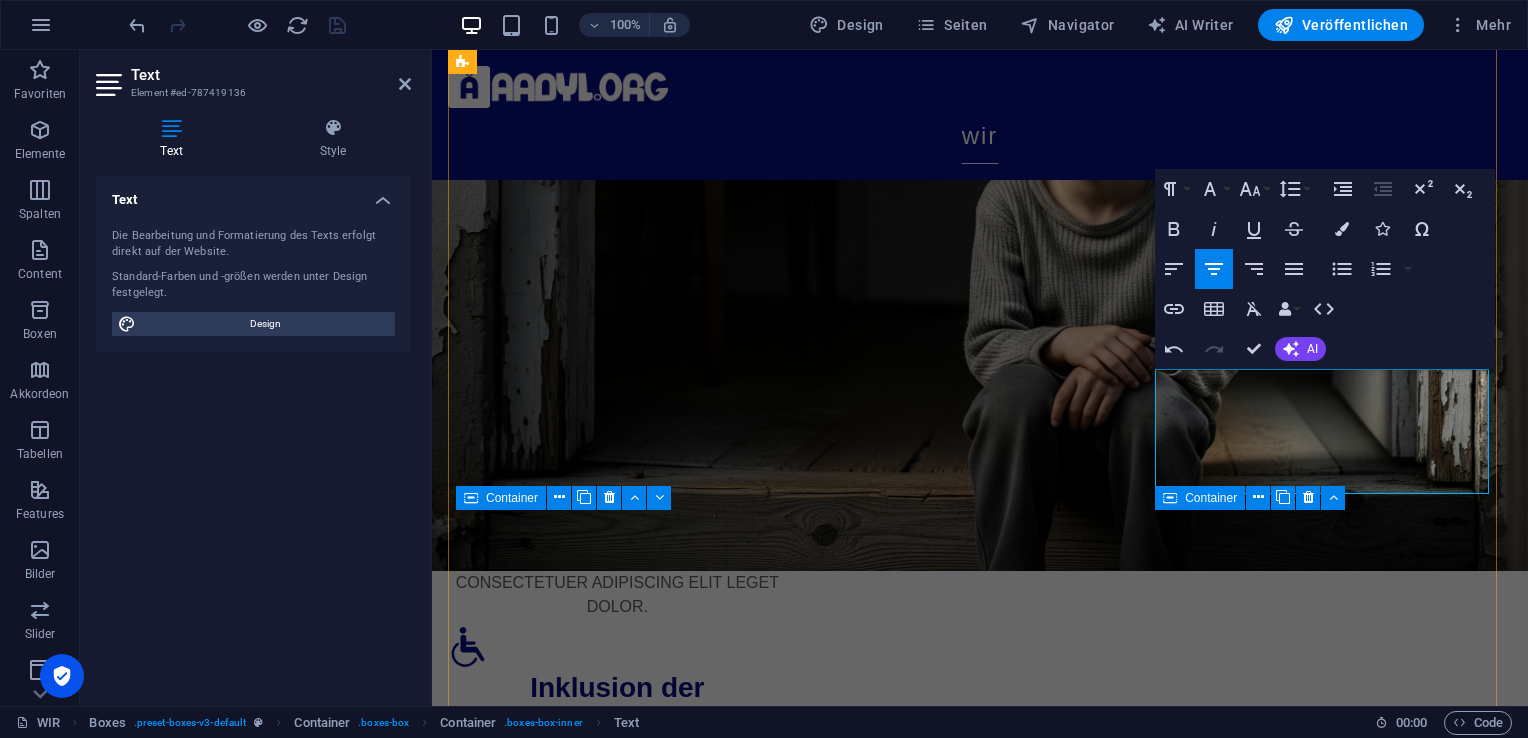 drag, startPoint x: 1341, startPoint y: 454, endPoint x: 1282, endPoint y: 409, distance: 74.20242 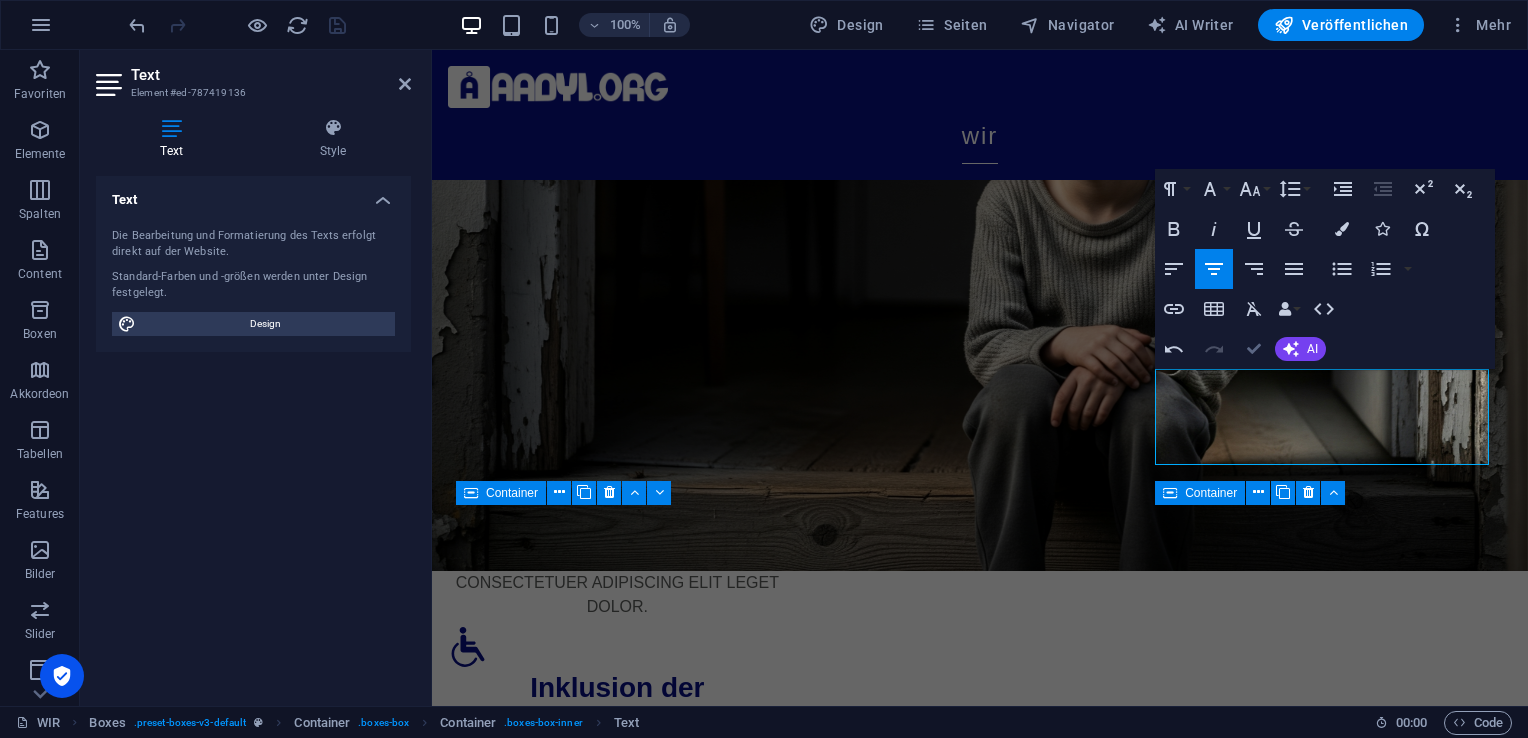 scroll, scrollTop: 356, scrollLeft: 0, axis: vertical 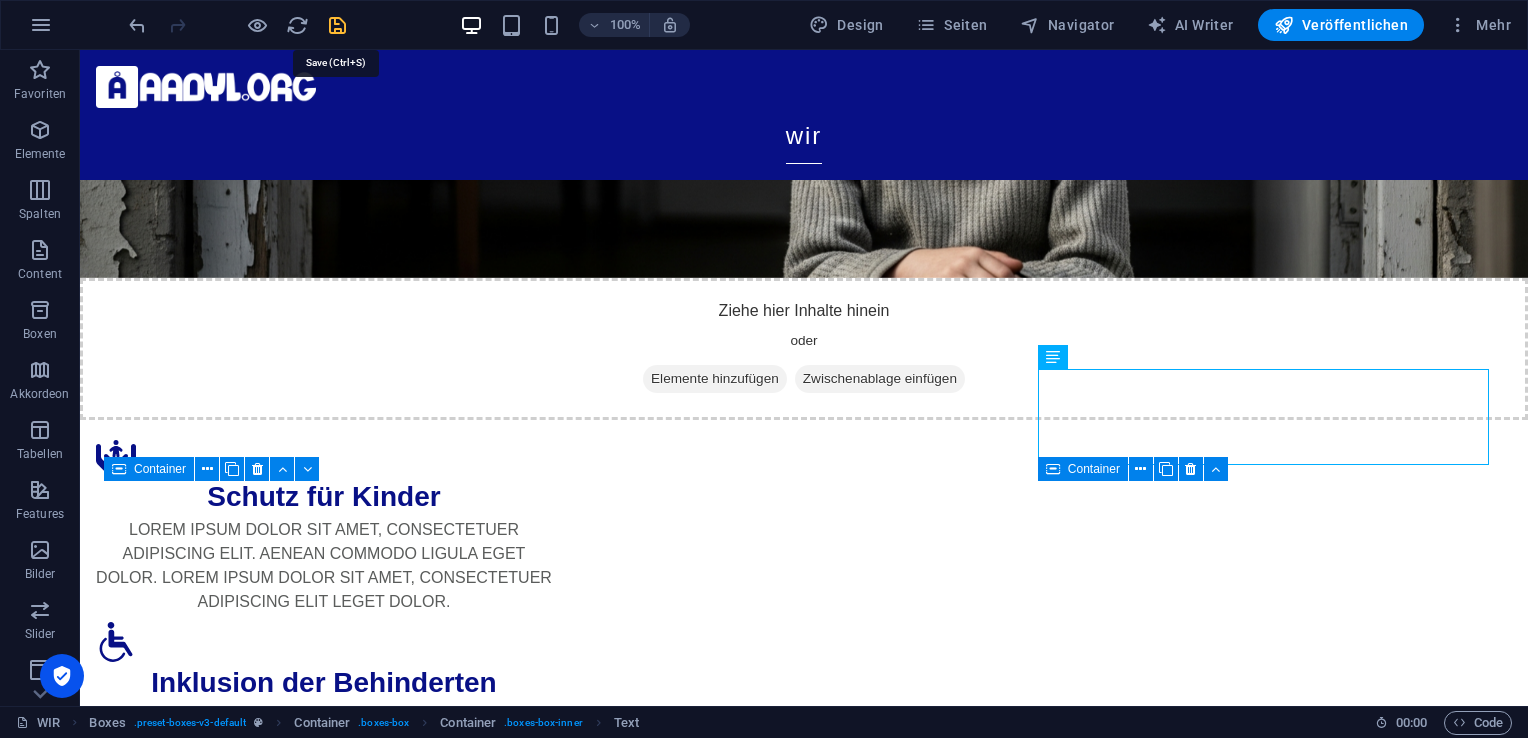 click at bounding box center (337, 25) 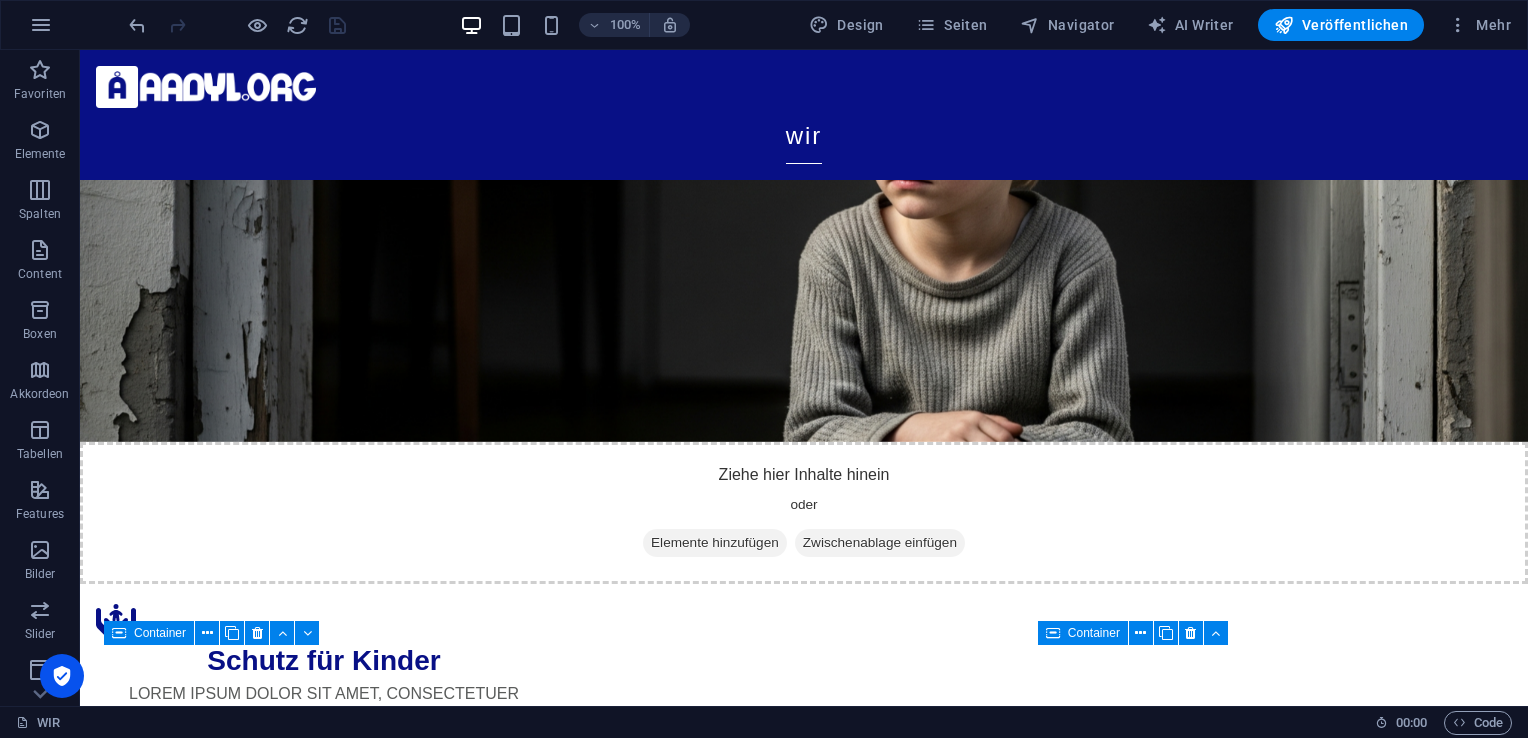scroll, scrollTop: 201, scrollLeft: 0, axis: vertical 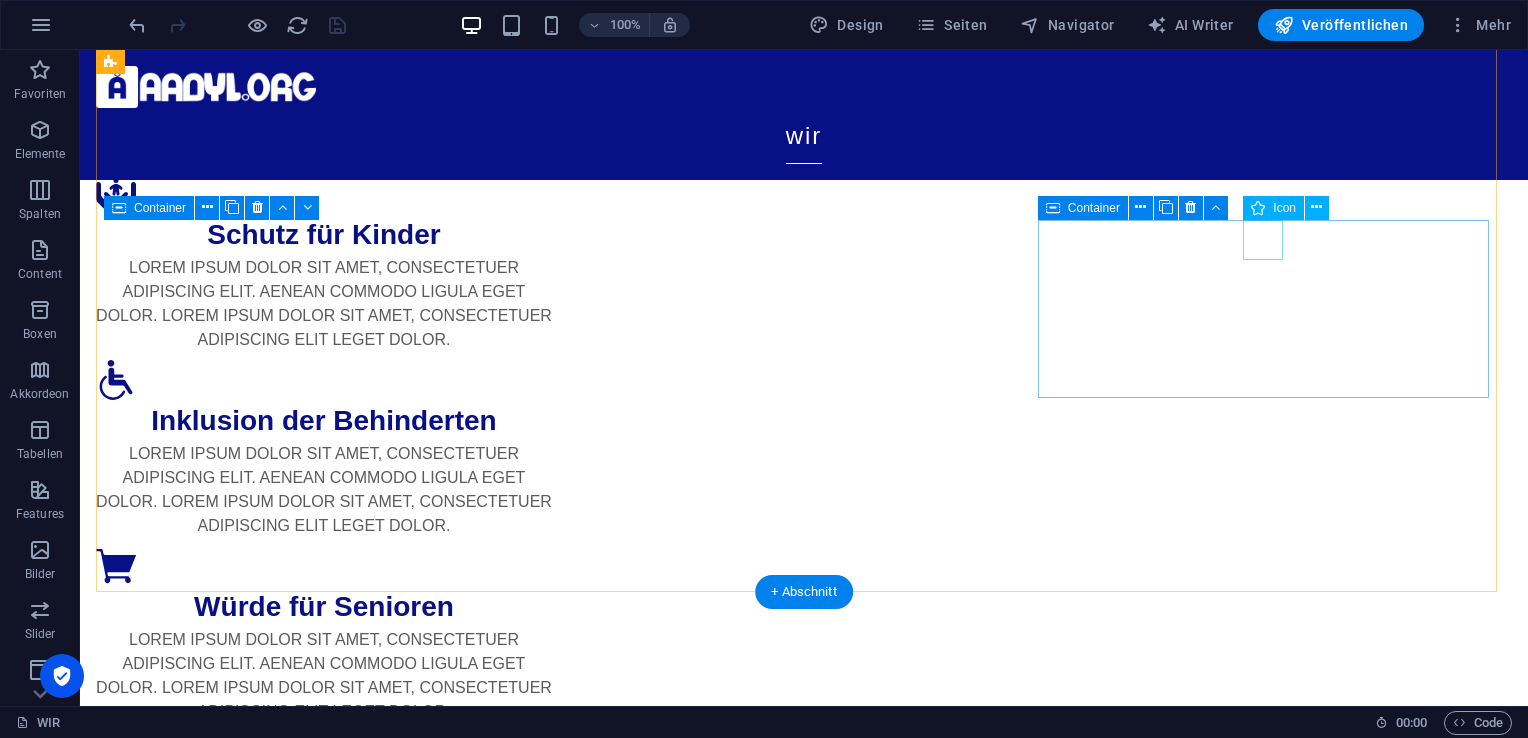 click at bounding box center [324, 1682] 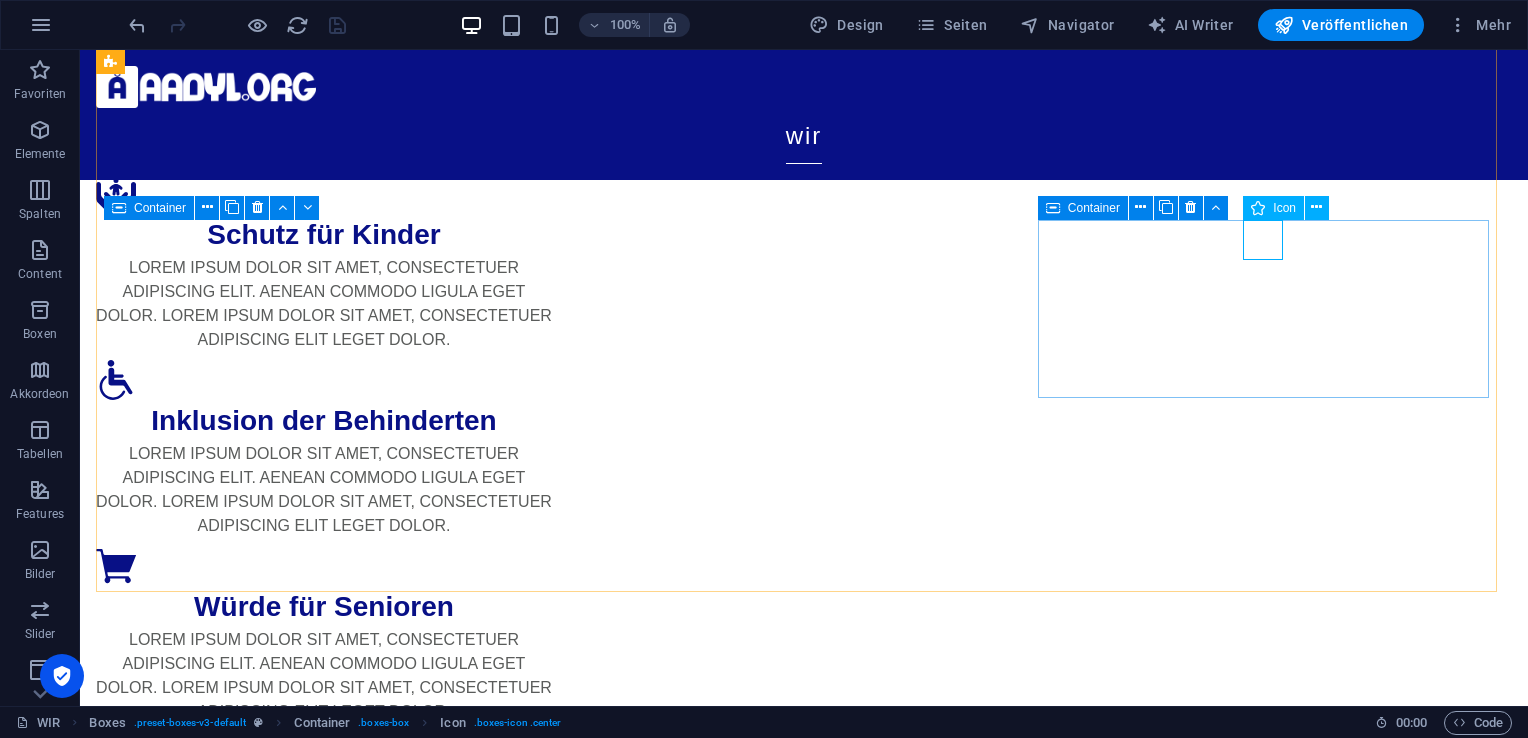 click on "Icon" at bounding box center [1273, 208] 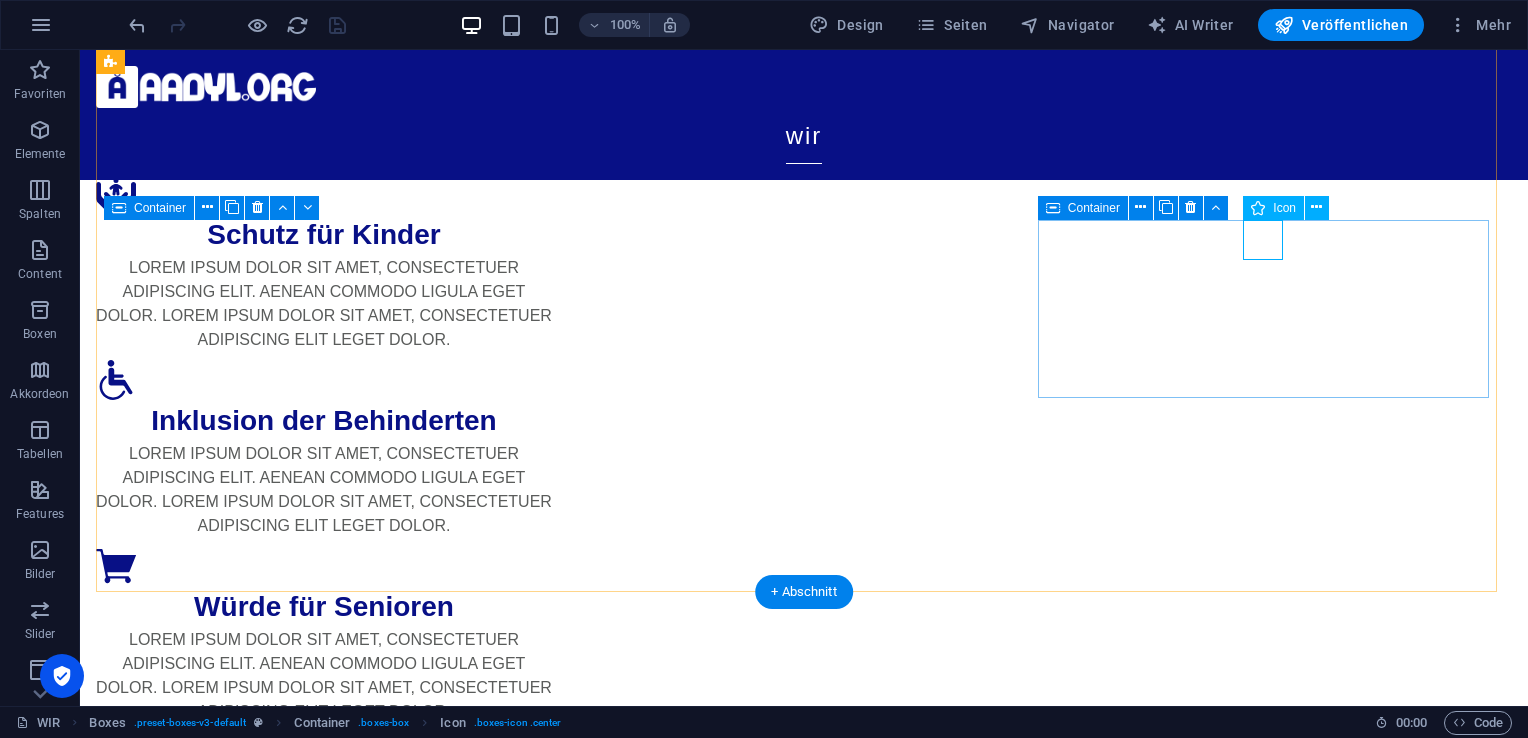 click at bounding box center [324, 1682] 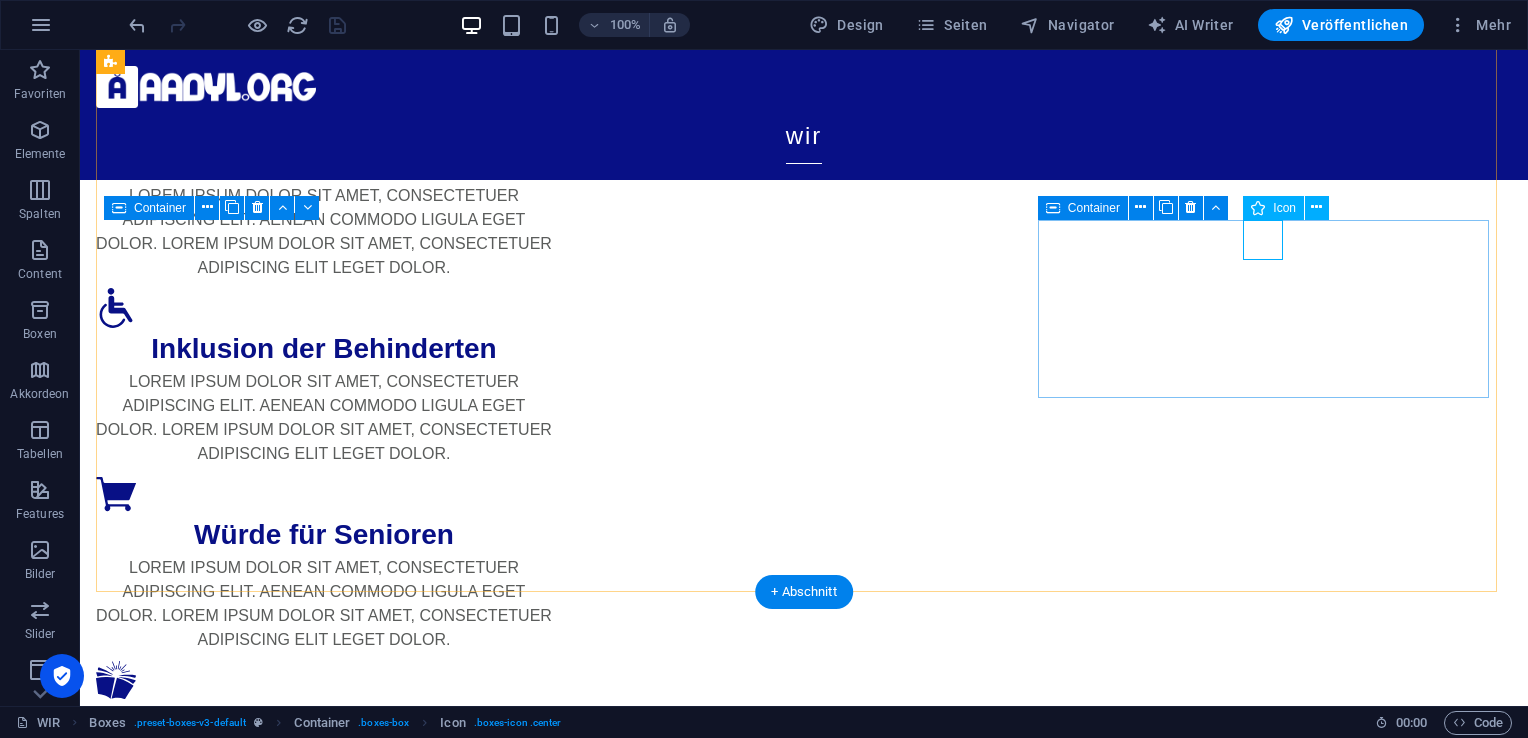 select on "xMidYMid" 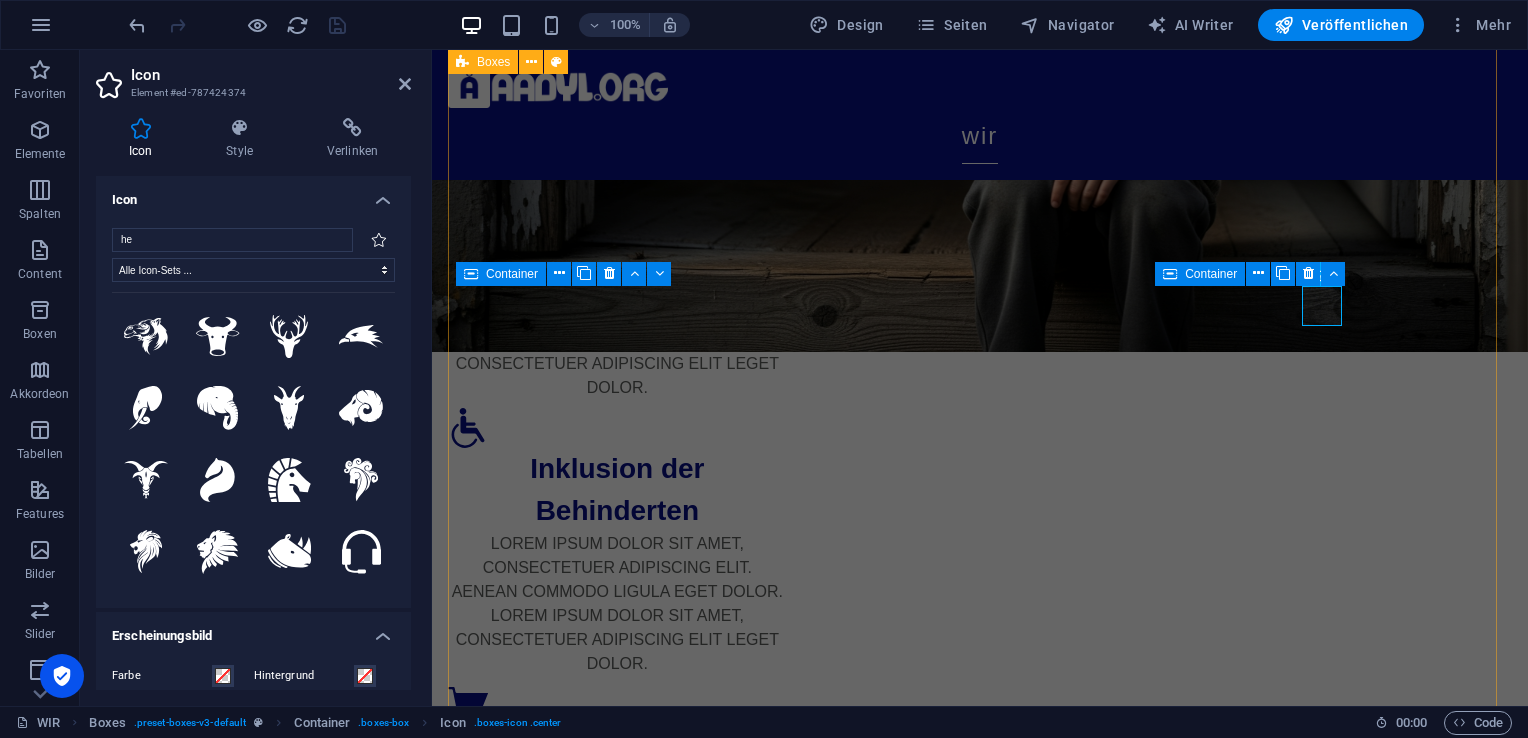 type on "h" 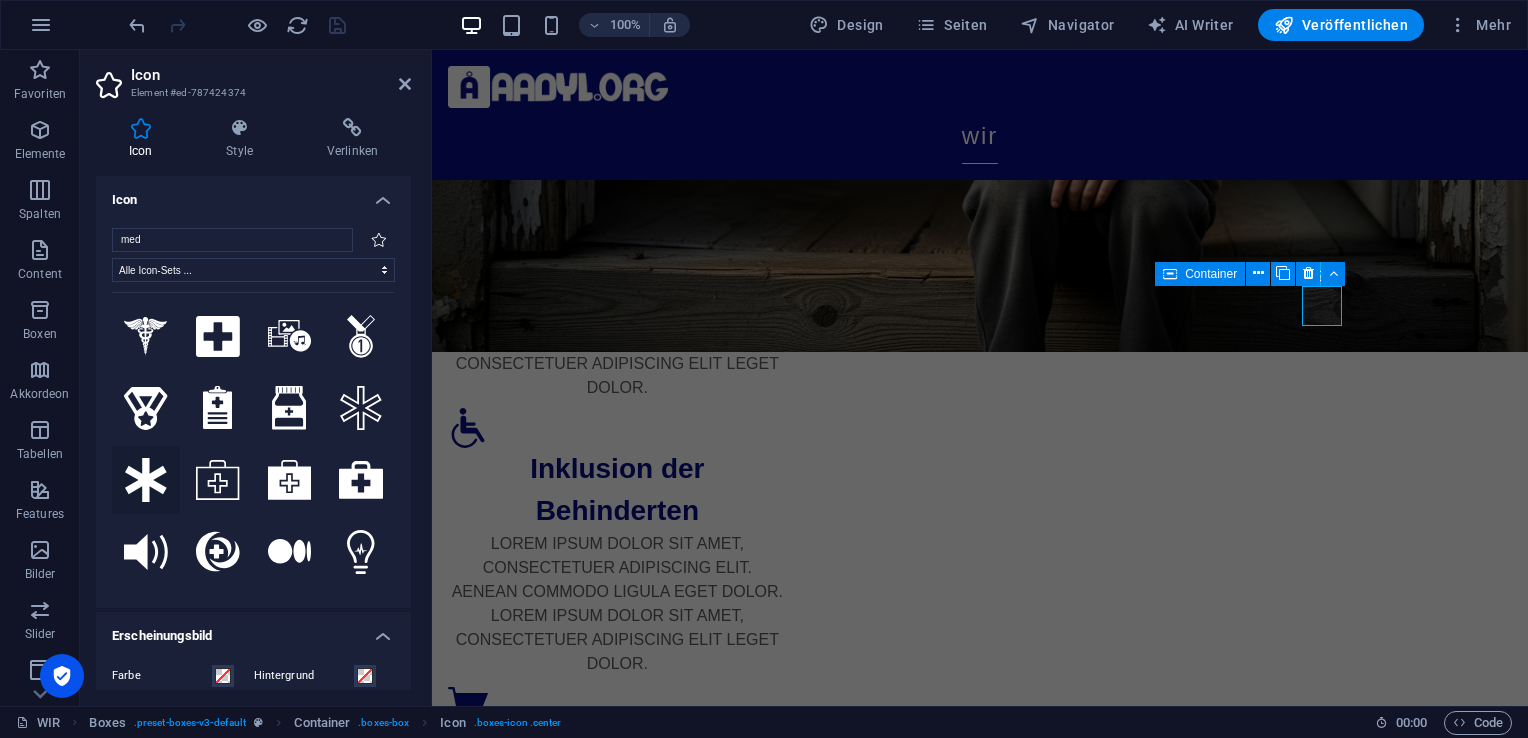 type on "med" 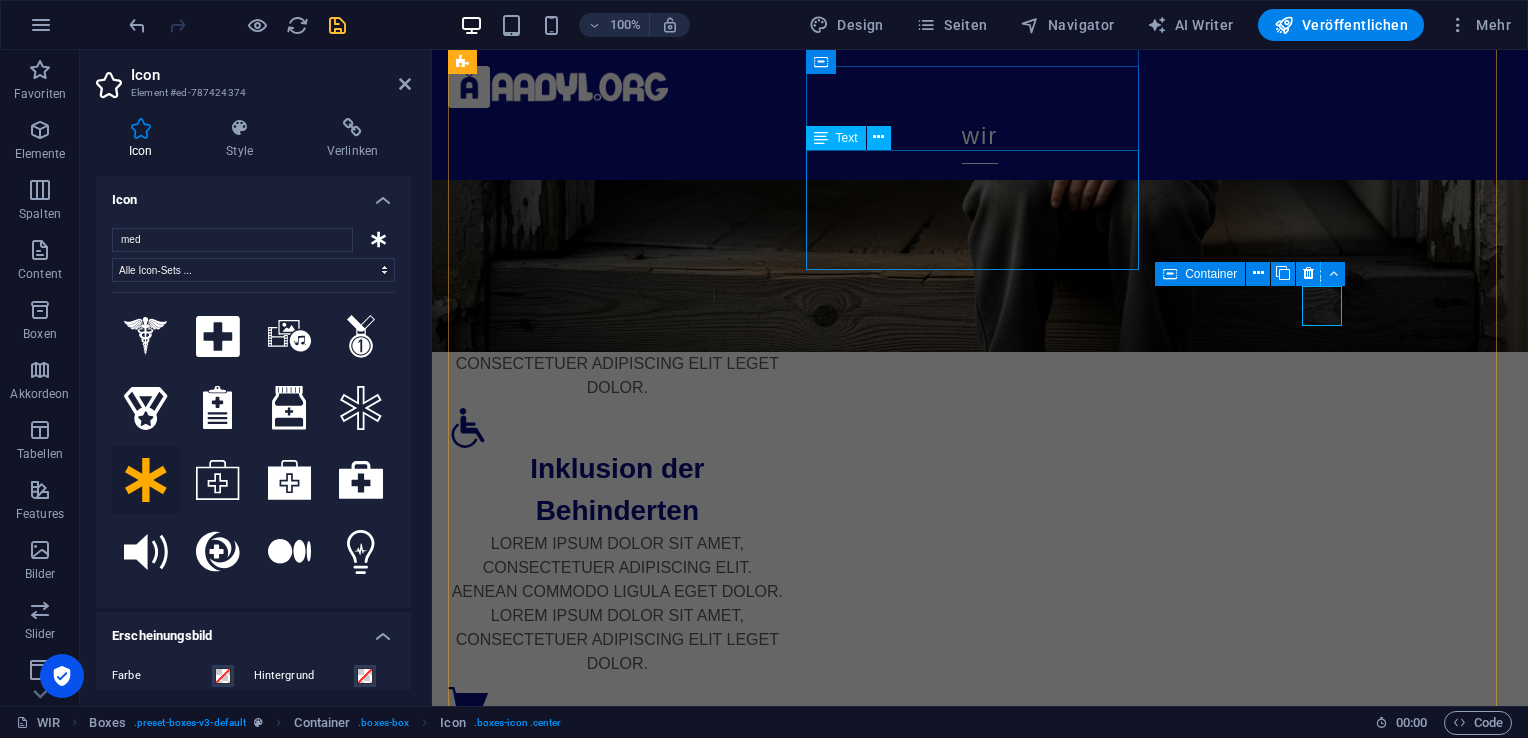 click on "Lorem ipsum dolor sit amet, consectetuer adipiscing elit. Aenean commodo ligula eget dolor. Lorem ipsum dolor sit amet, consectetuer adipiscing elit leget dolor." at bounding box center (617, 1348) 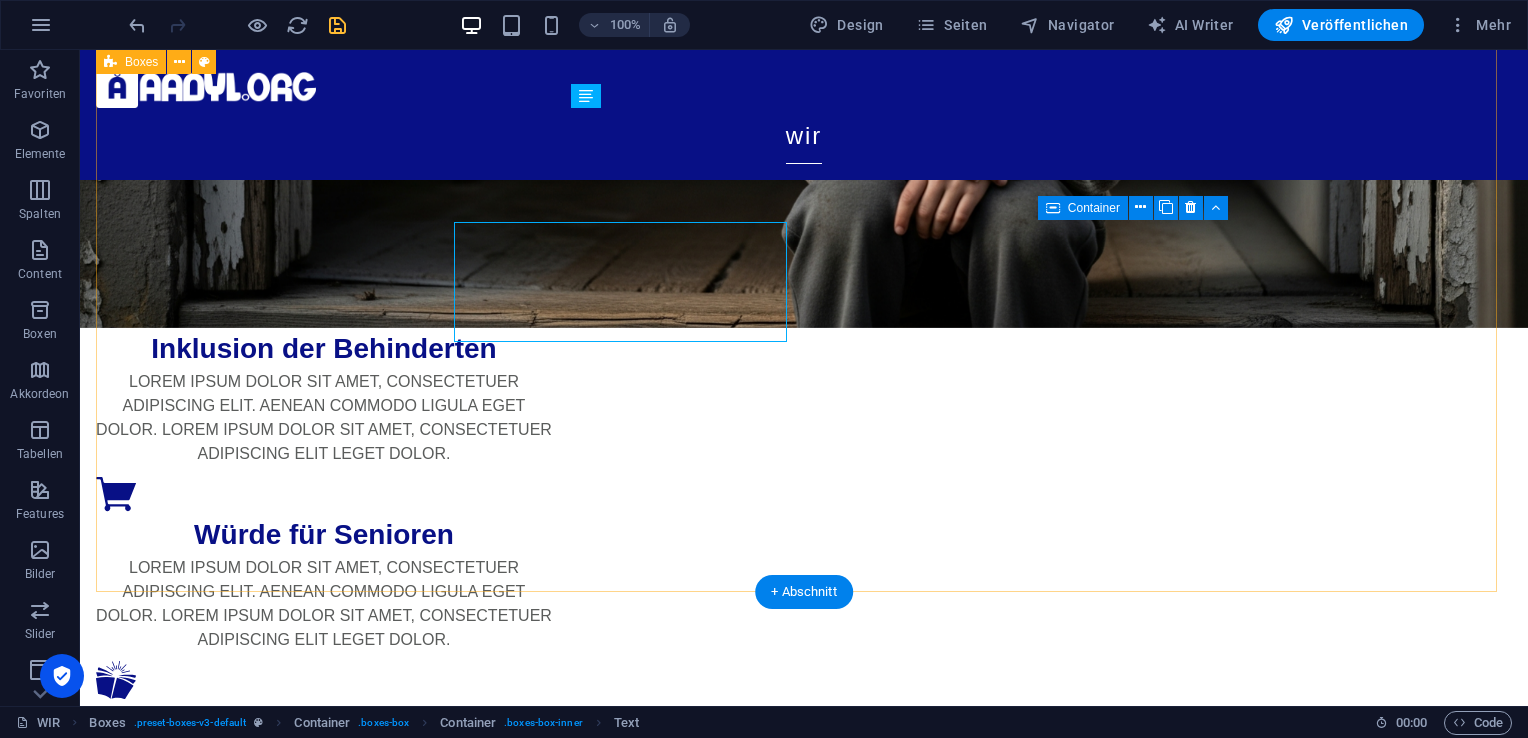 scroll, scrollTop: 618, scrollLeft: 0, axis: vertical 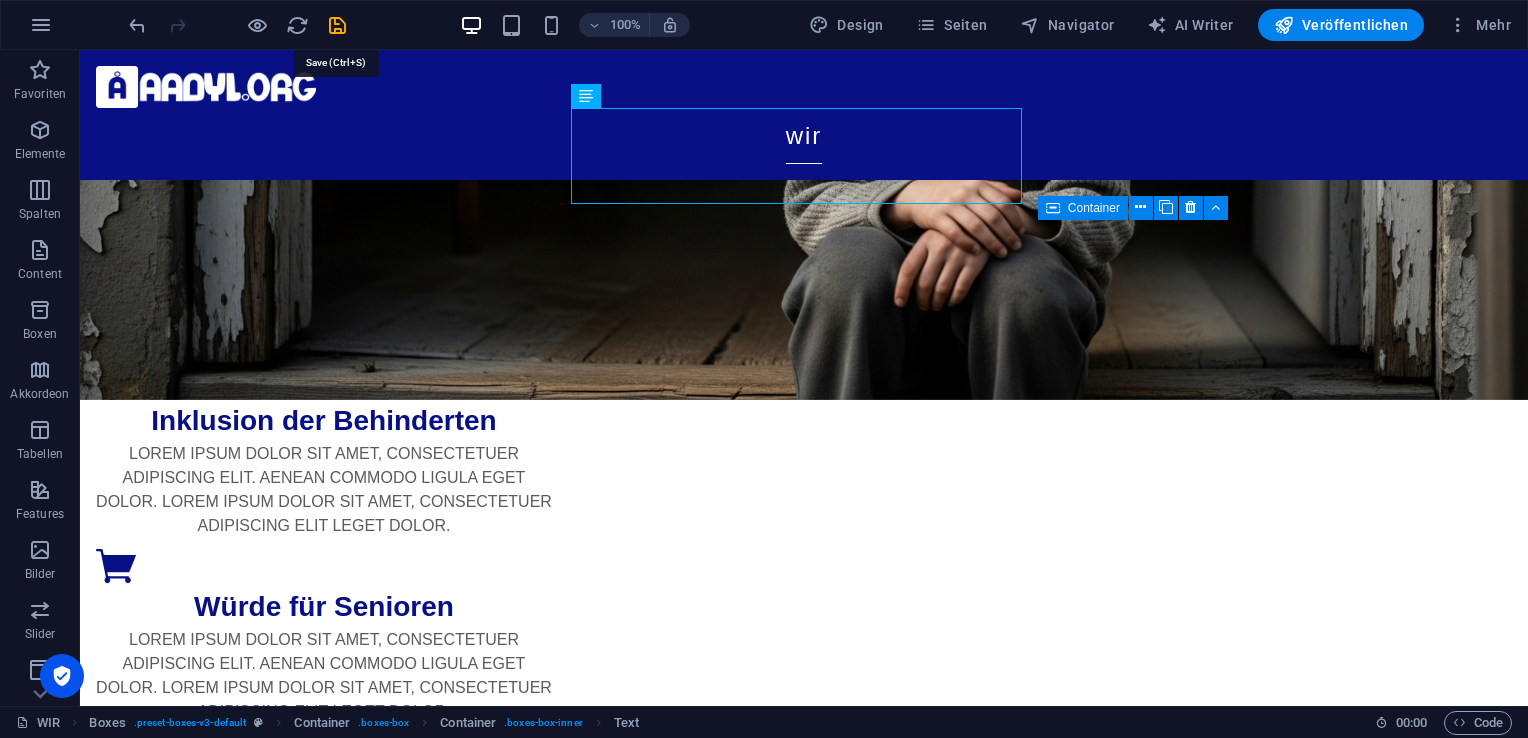 click at bounding box center [337, 25] 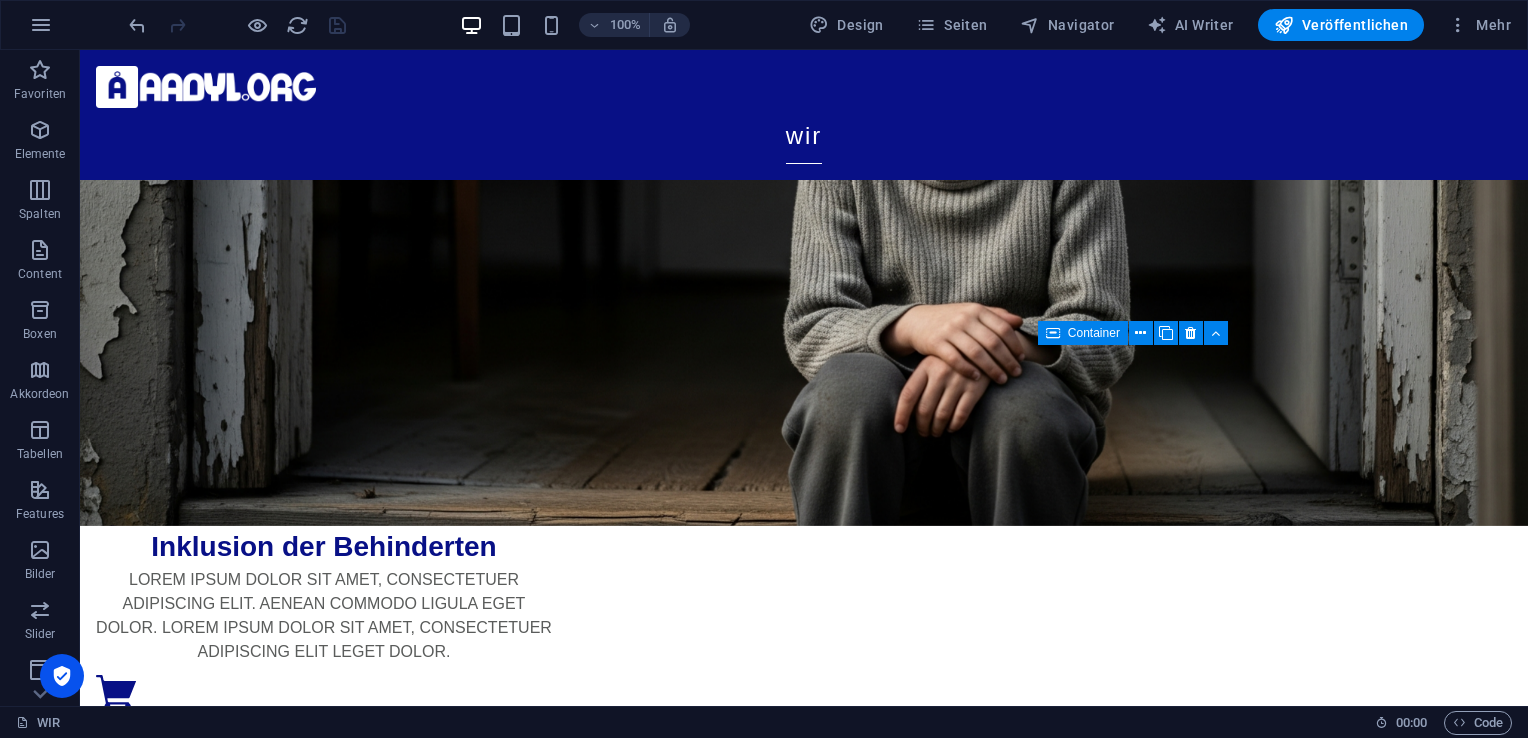 scroll, scrollTop: 497, scrollLeft: 0, axis: vertical 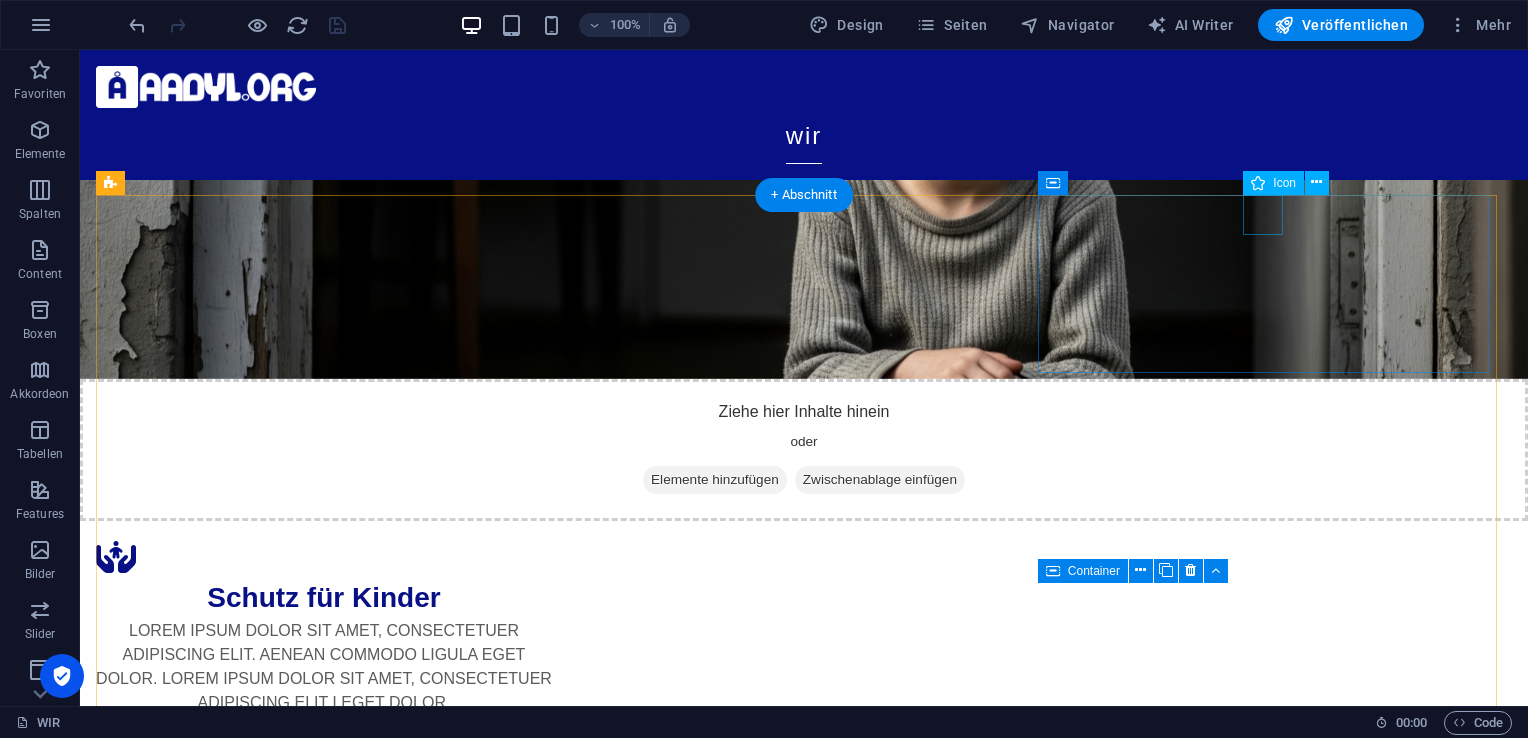 click at bounding box center [324, 929] 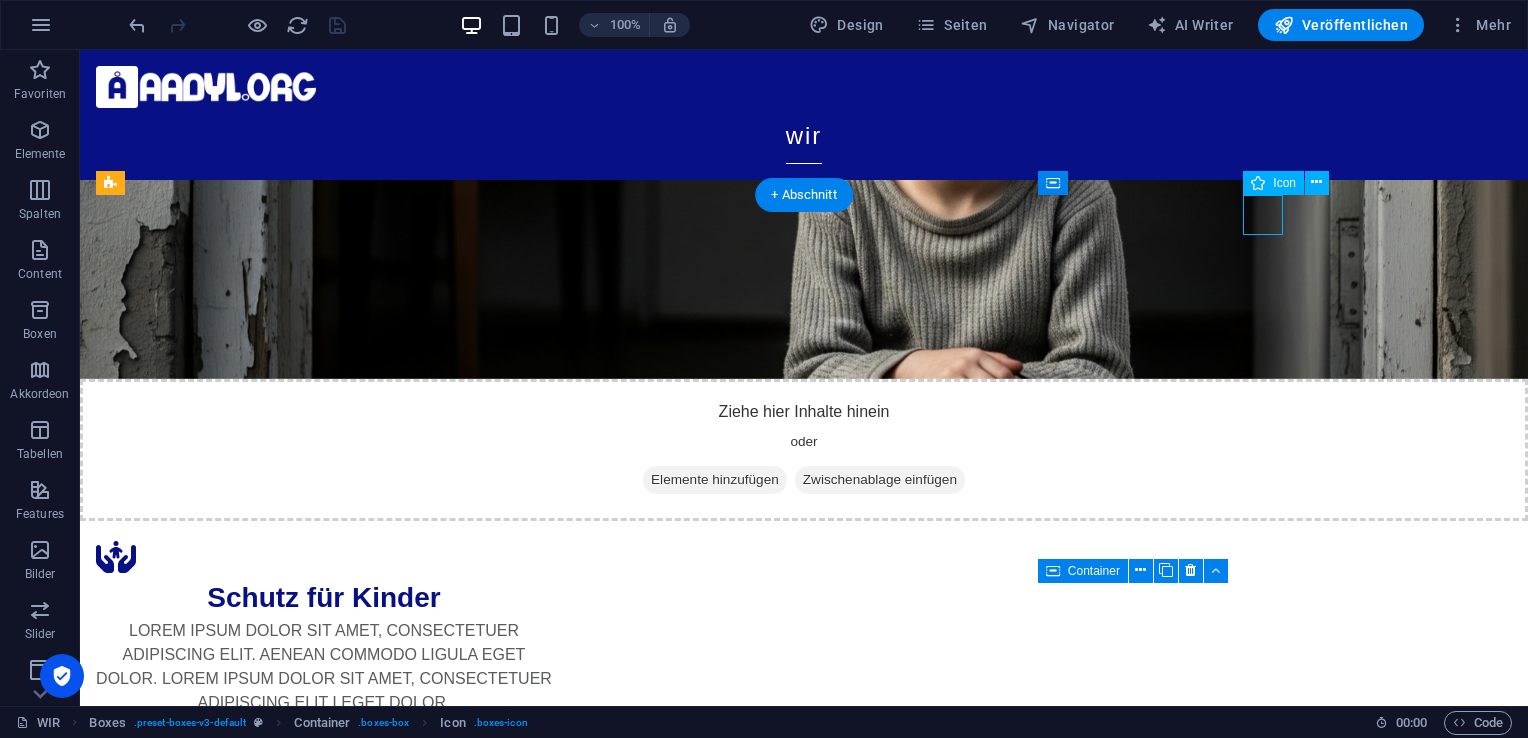 click at bounding box center [324, 929] 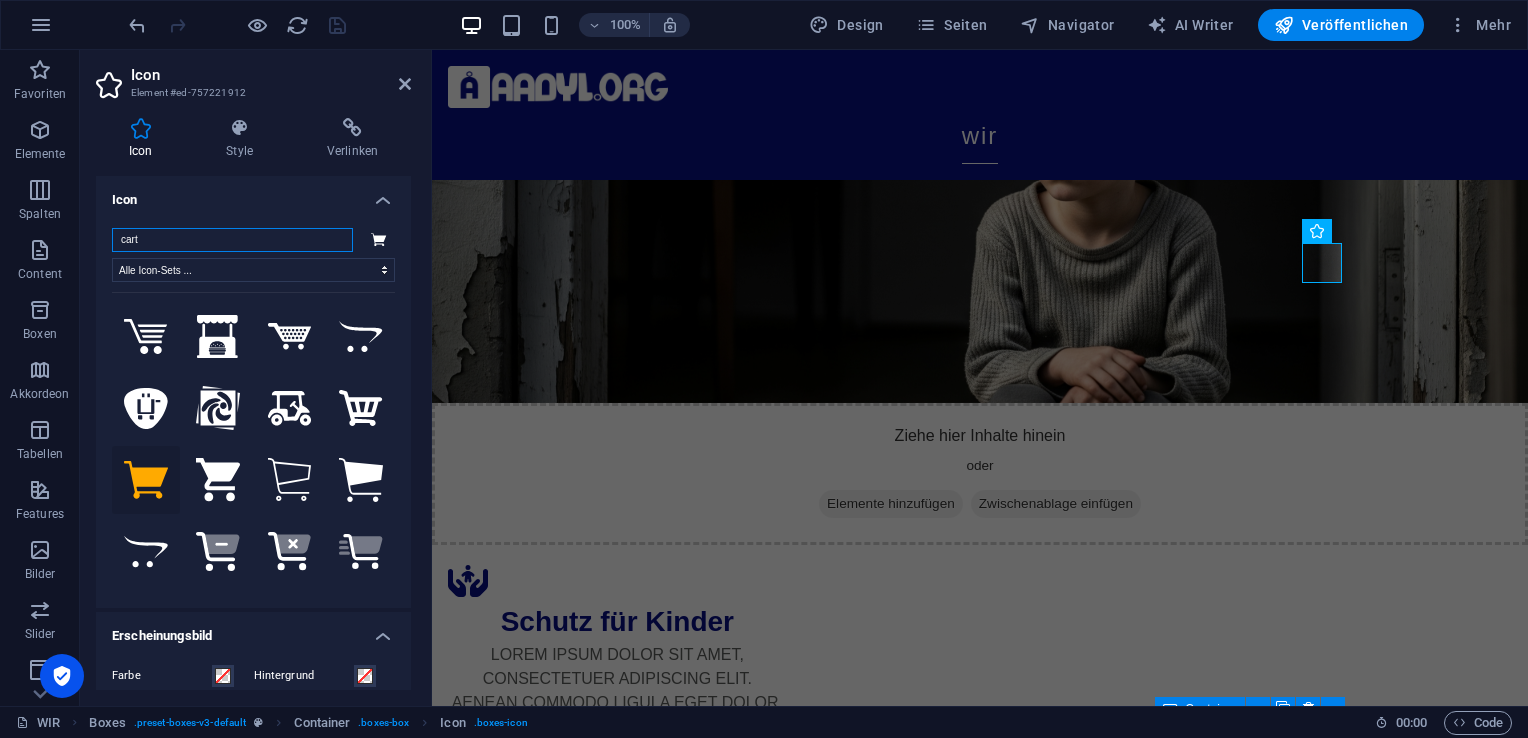 click on "cart" at bounding box center [232, 240] 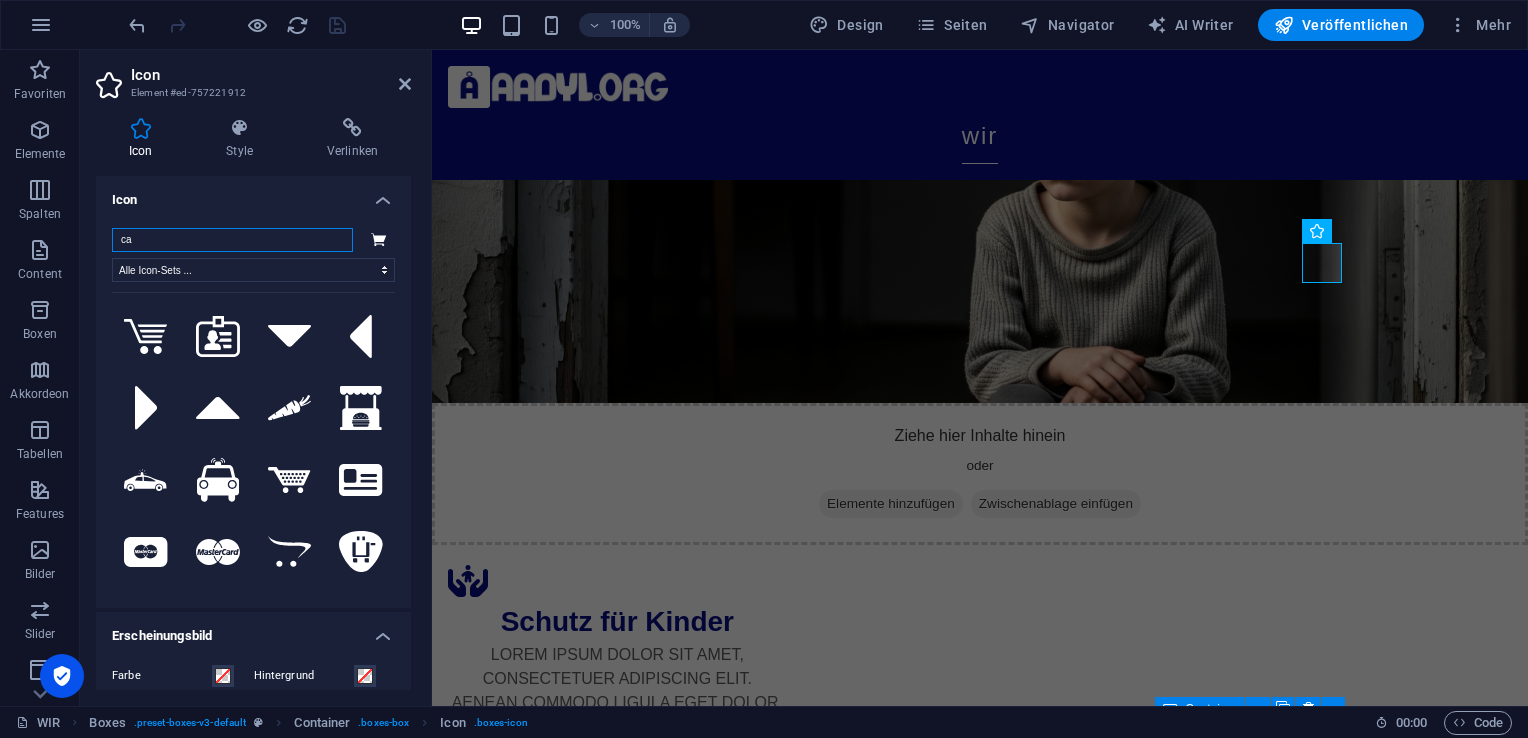 type on "c" 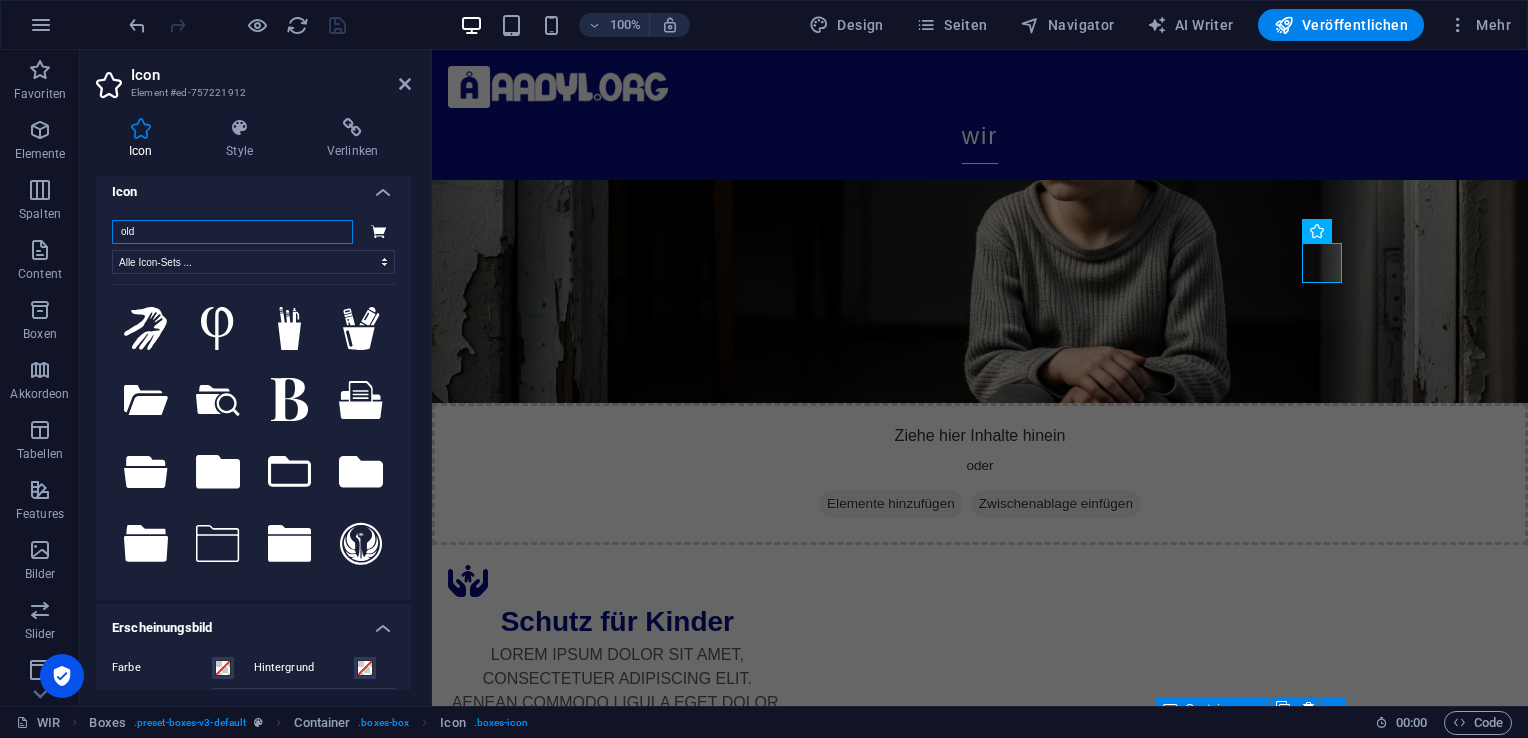 scroll, scrollTop: 4, scrollLeft: 0, axis: vertical 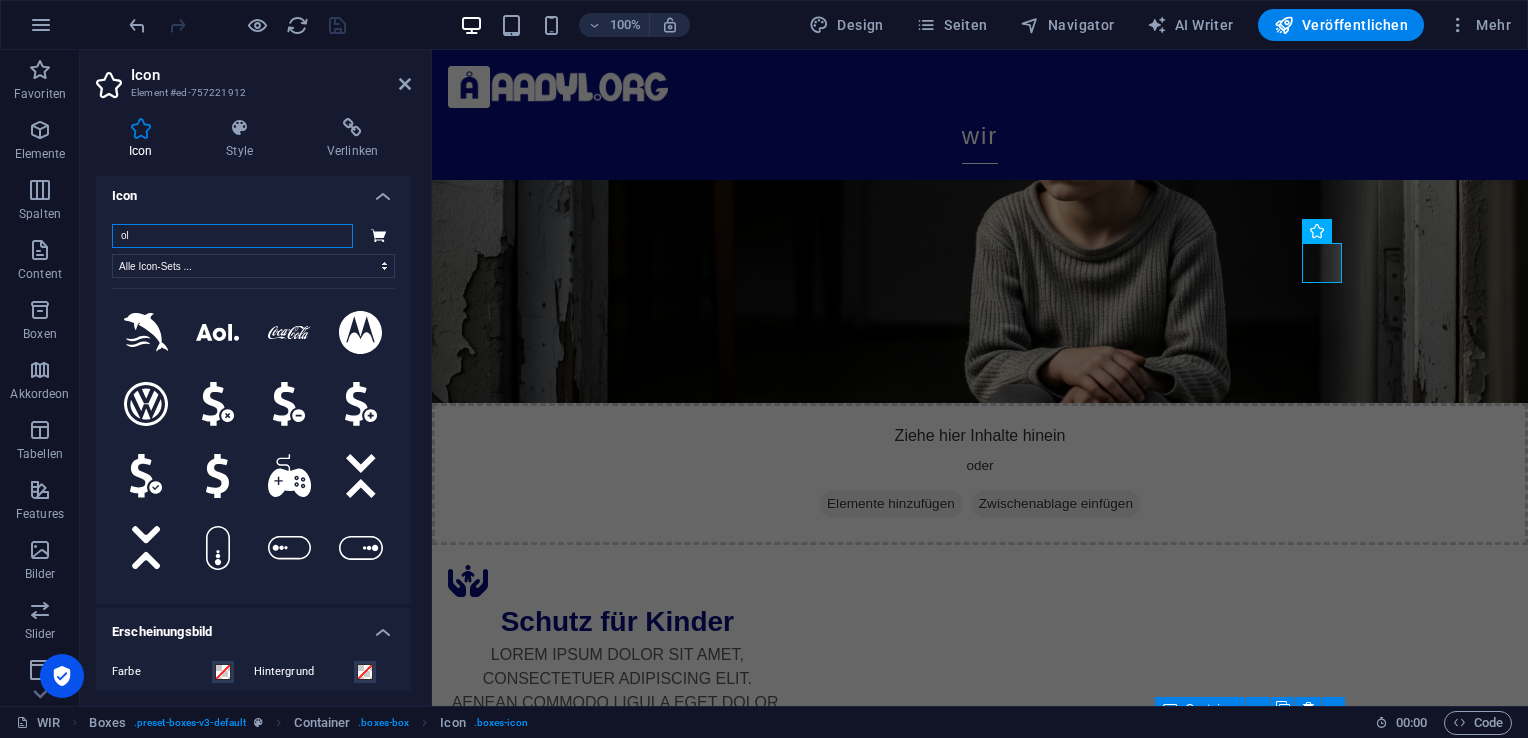 type on "o" 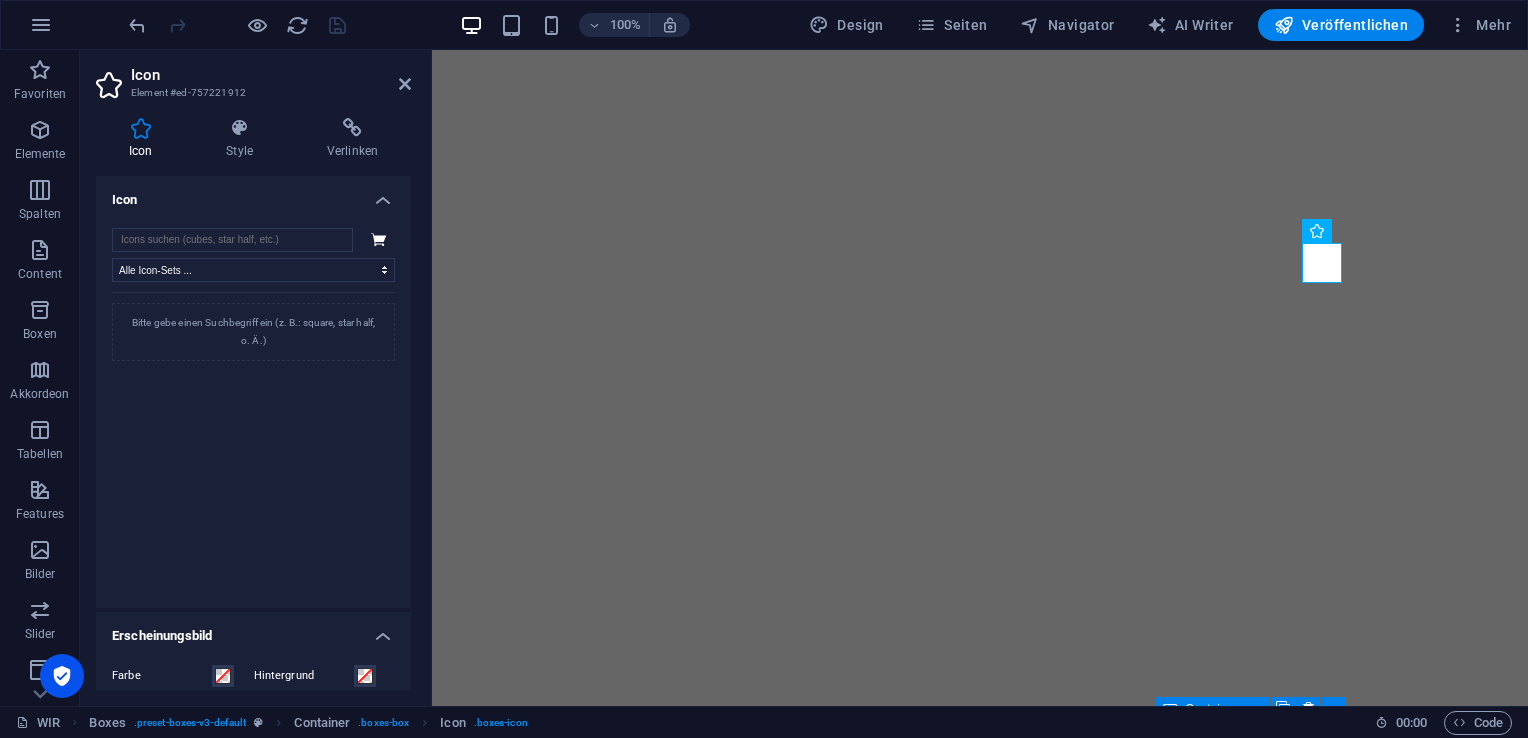 select on "xMidYMid" 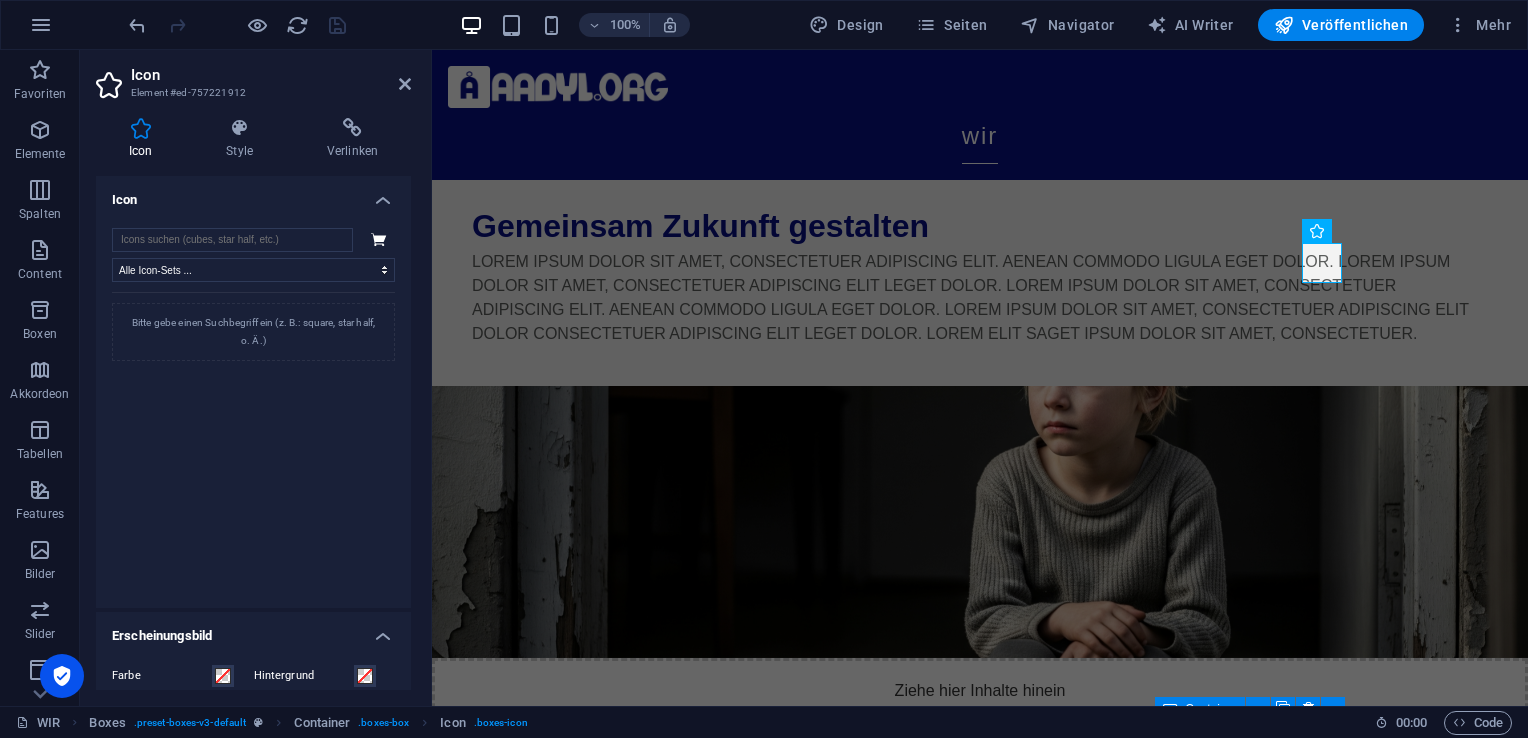 scroll, scrollTop: 255, scrollLeft: 0, axis: vertical 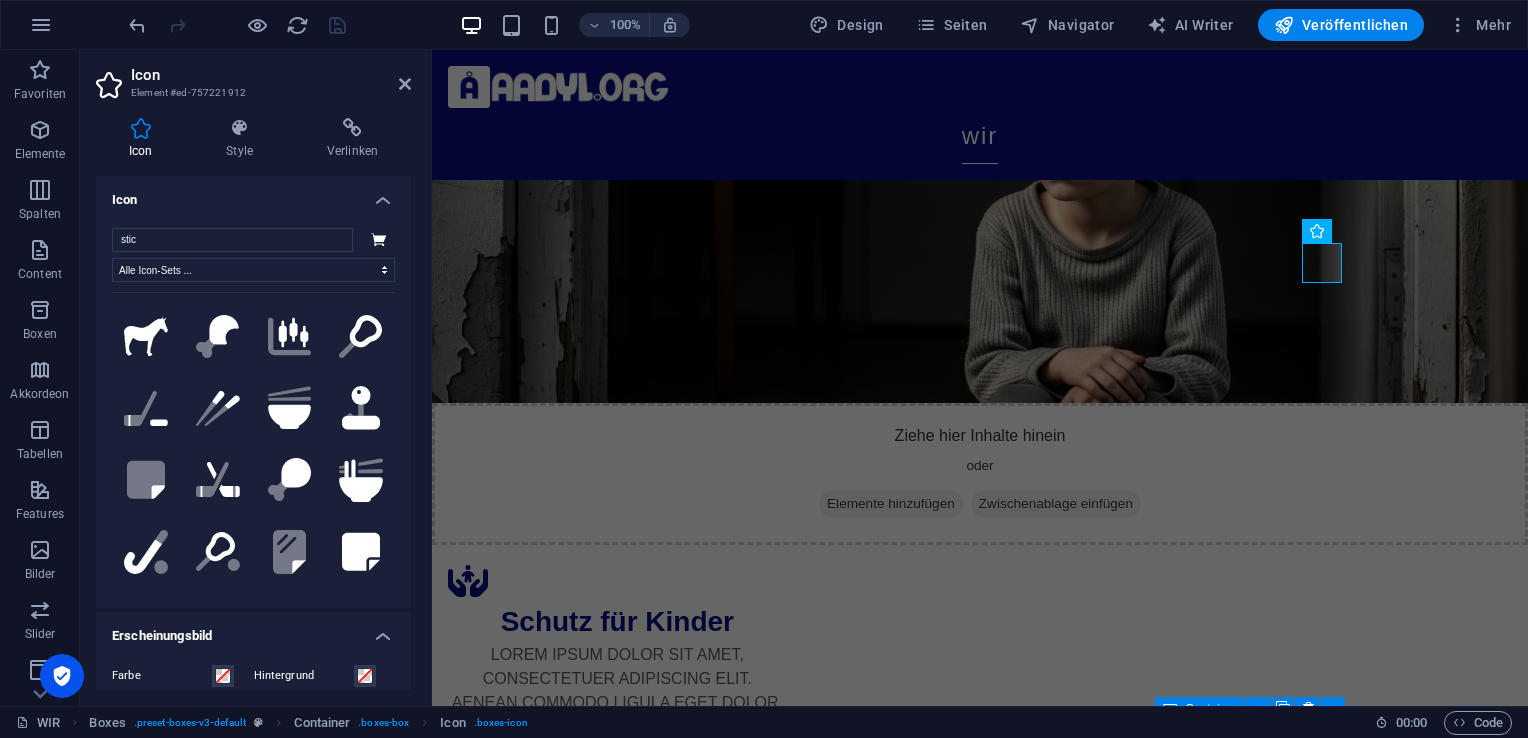 drag, startPoint x: 391, startPoint y: 319, endPoint x: 388, endPoint y: 344, distance: 25.179358 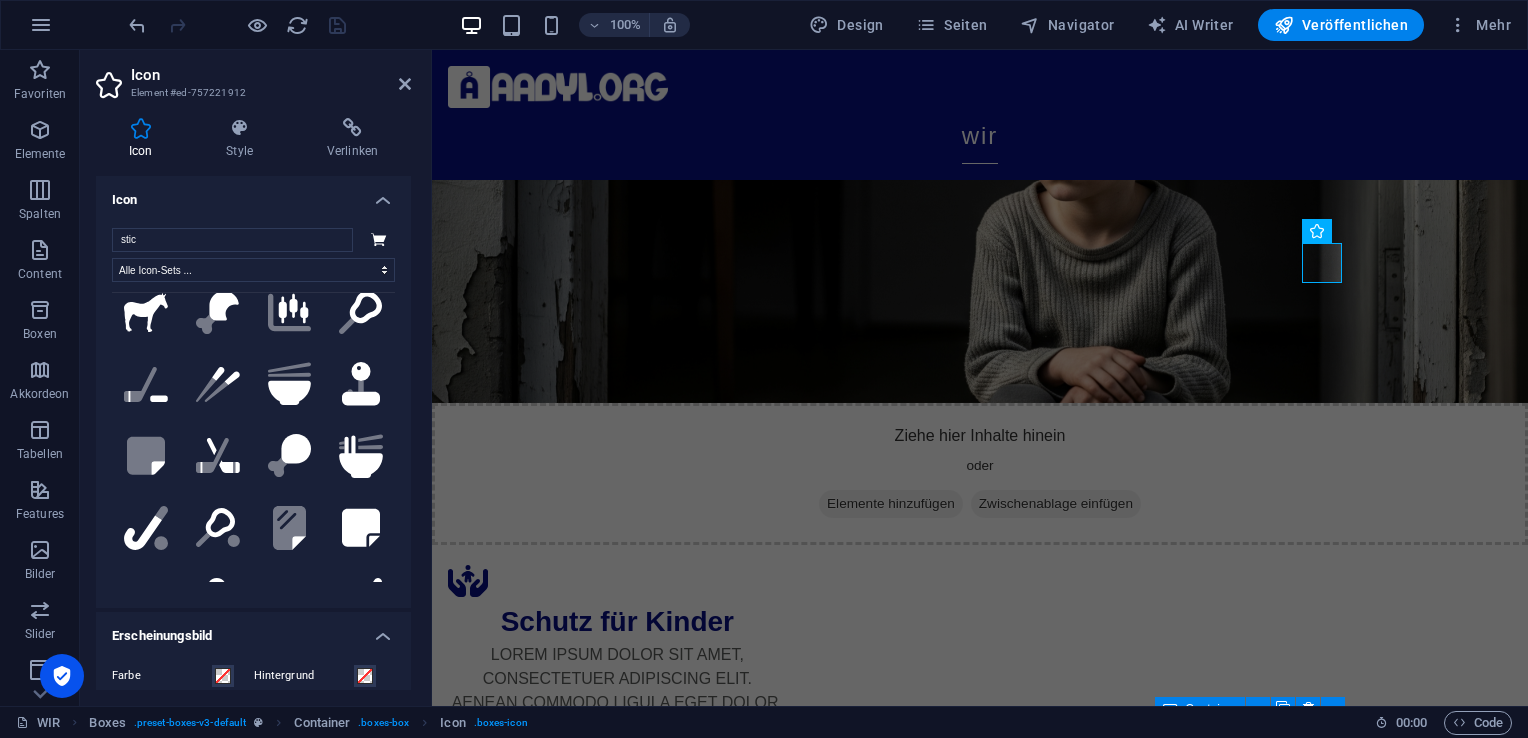 scroll, scrollTop: 0, scrollLeft: 0, axis: both 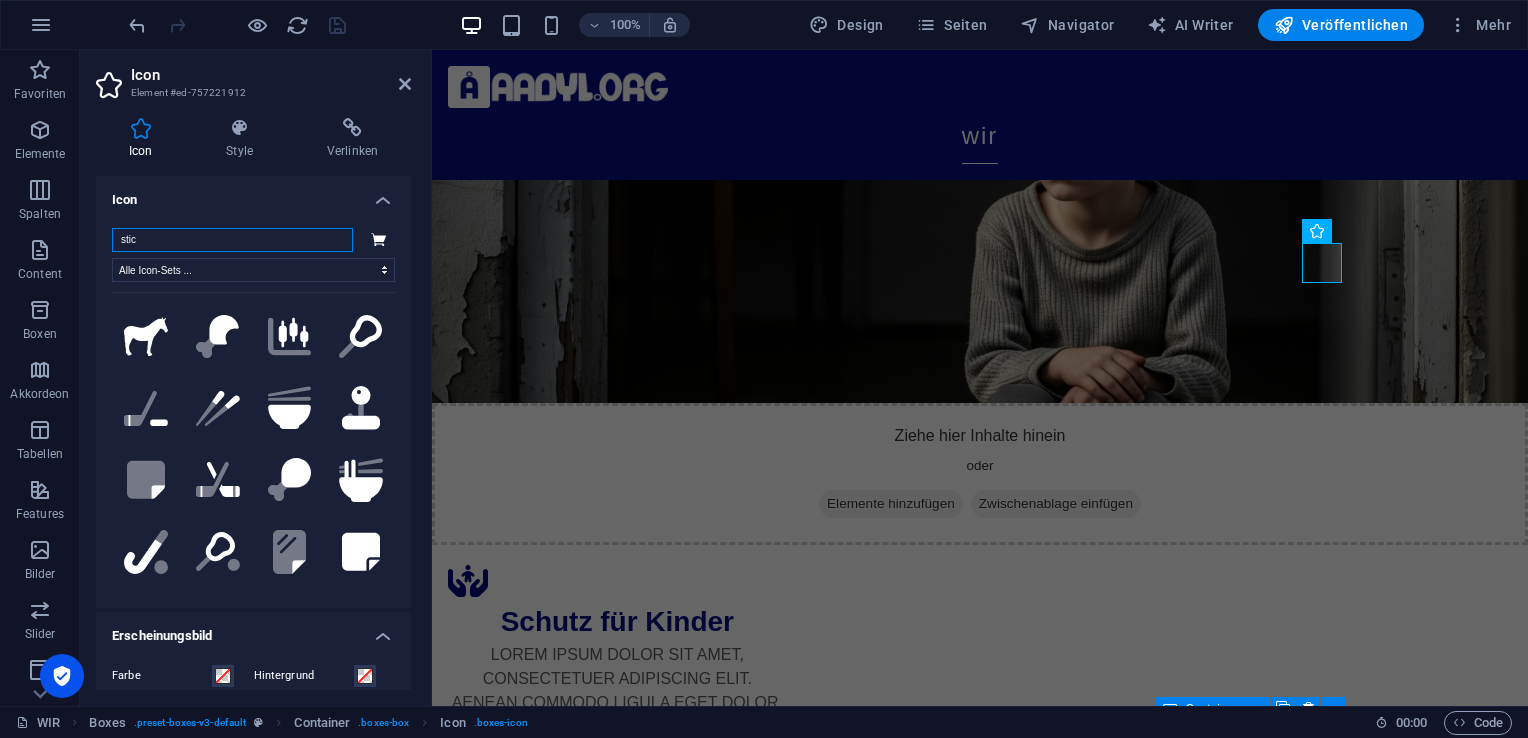 click on "stic" at bounding box center [232, 240] 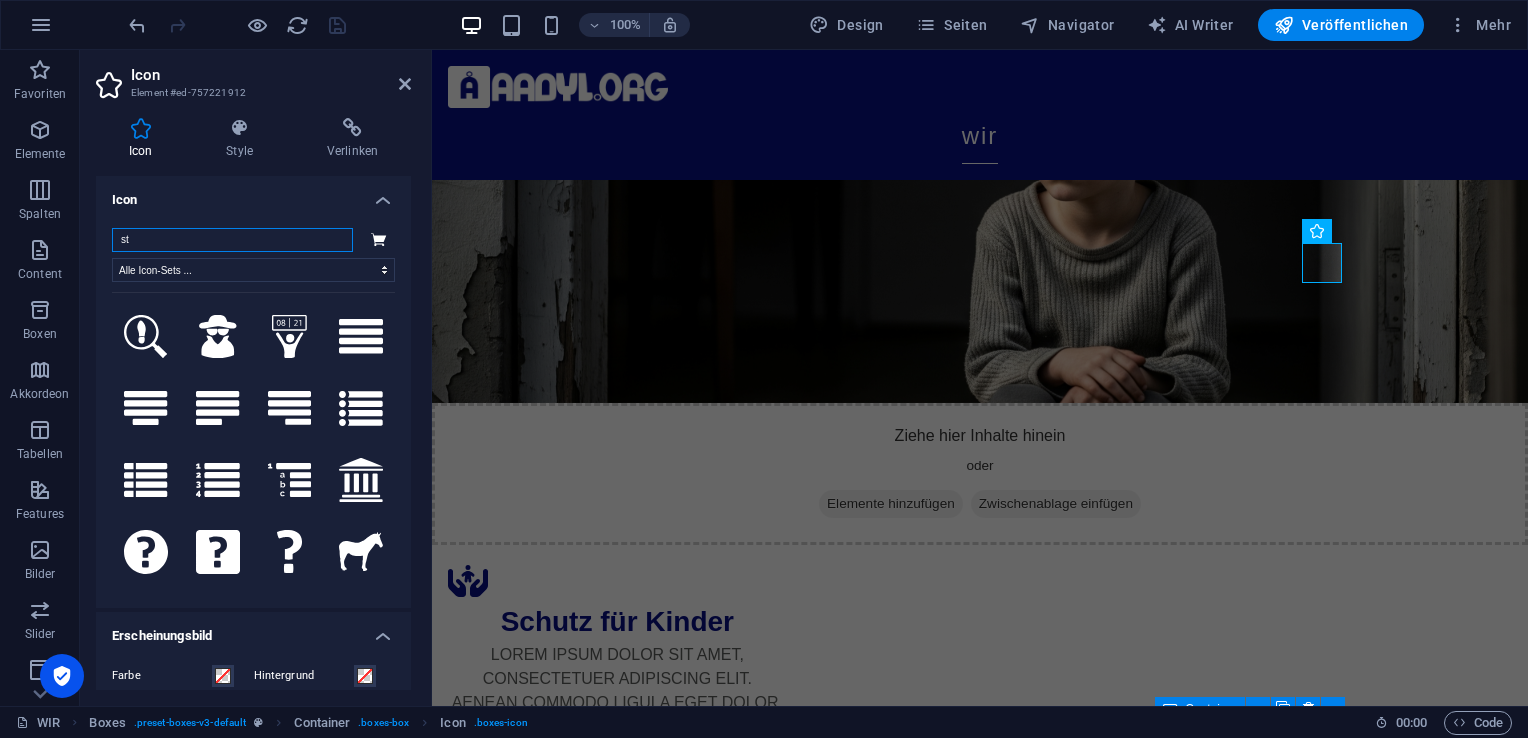 type on "s" 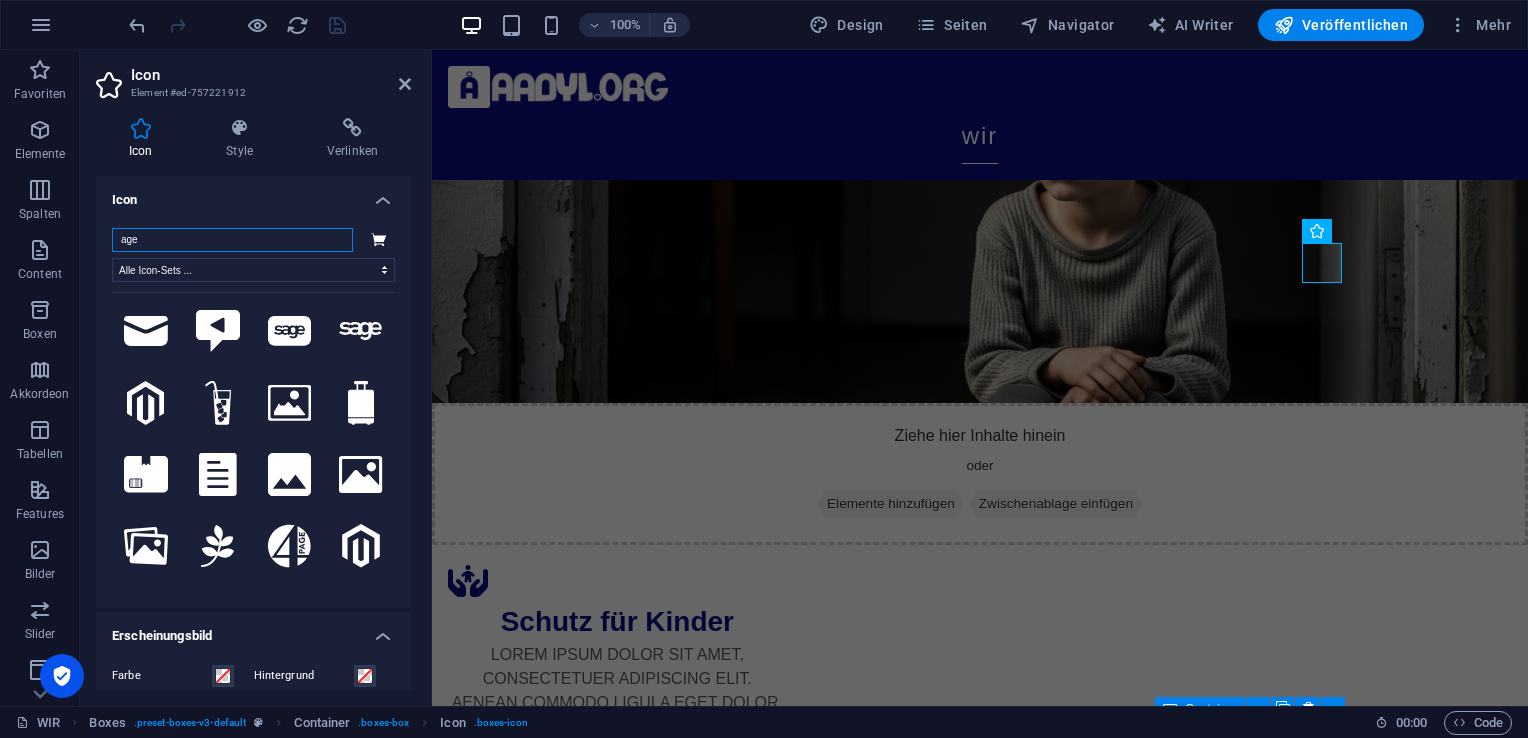 scroll, scrollTop: 49, scrollLeft: 0, axis: vertical 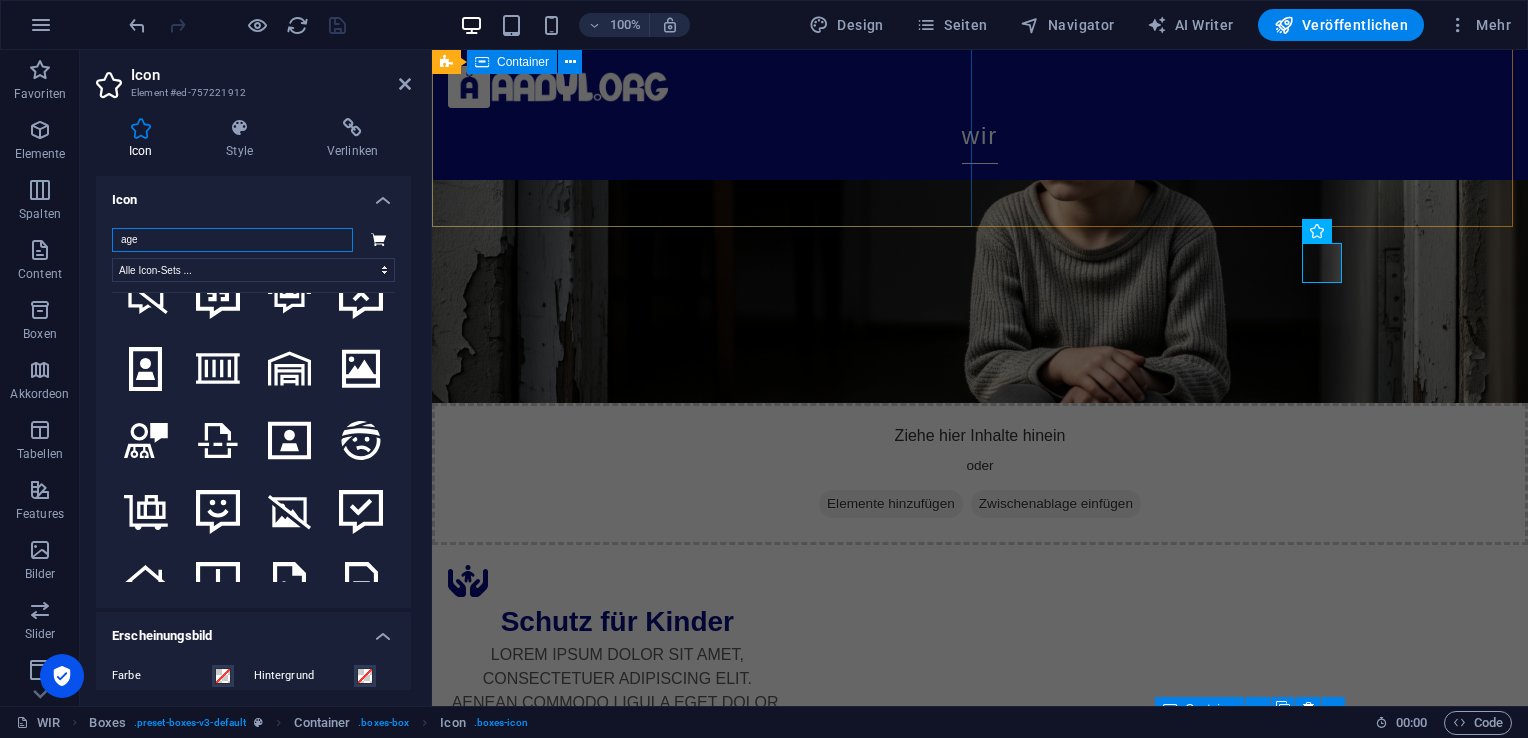 type on "age" 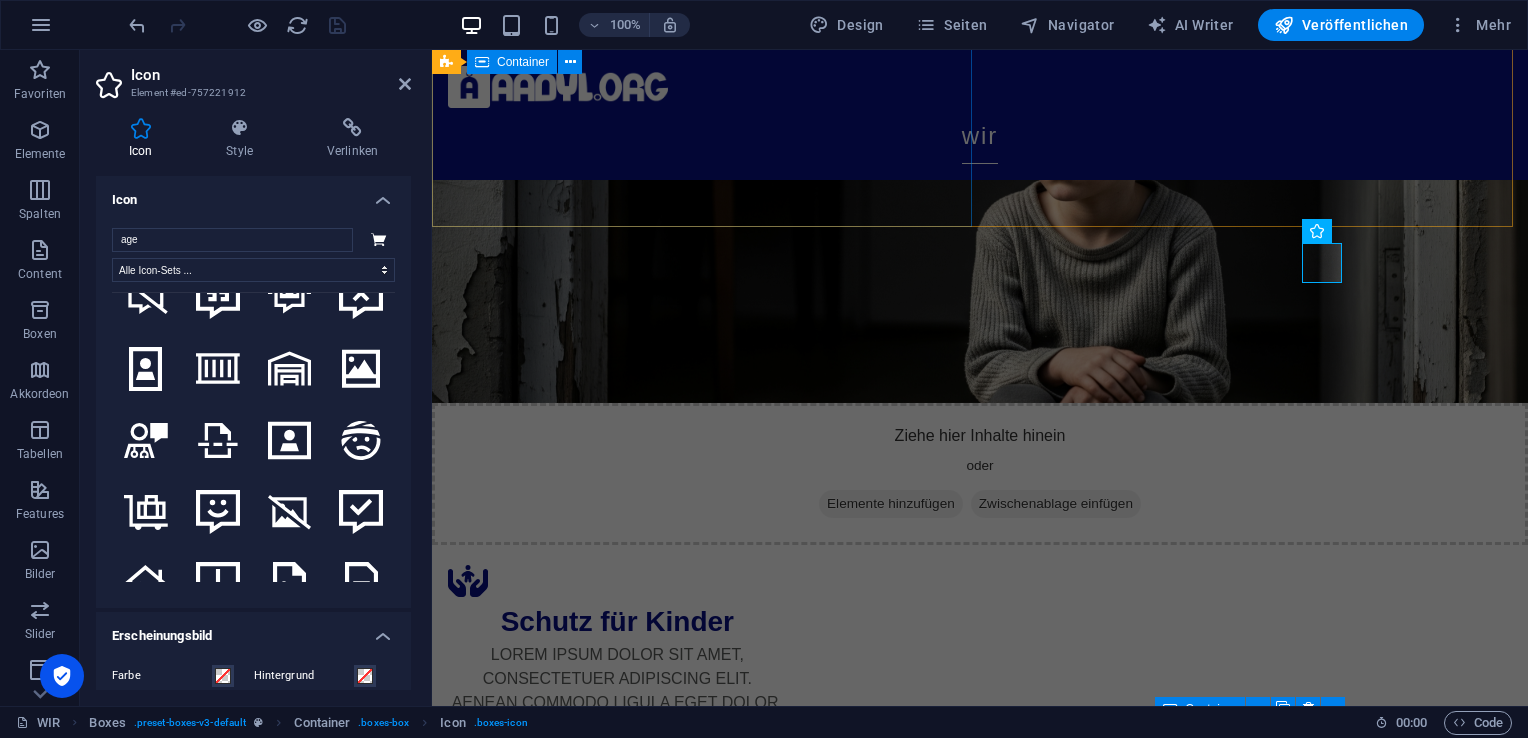 click on "Gemeinsam Zukunft gestalten Lorem ipsum dolor sit amet, consectetuer adipiscing elit. Aenean commodo ligula eget dolor. Lorem ipsum dolor sit amet, consectetuer adipiscing elit leget dolor. Lorem ipsum dolor sit amet, consectetuer adipiscing elit. Aenean commodo ligula eget dolor. Lorem ipsum dolor sit amet, consectetuer adipiscing elit dolor consectetuer adipiscing elit leget dolor. Lorem elit saget ipsum dolor sit amet, consectetuer." at bounding box center [980, 19] 